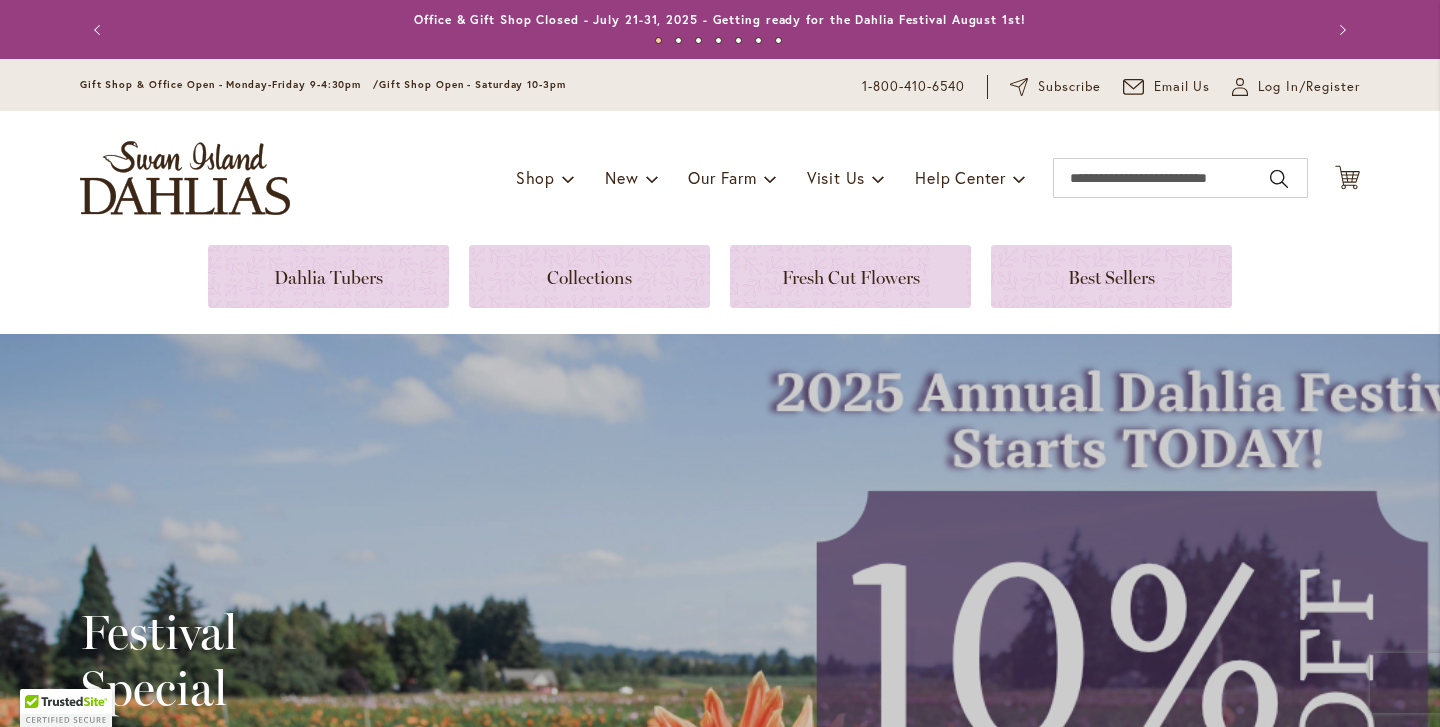 scroll, scrollTop: 0, scrollLeft: 0, axis: both 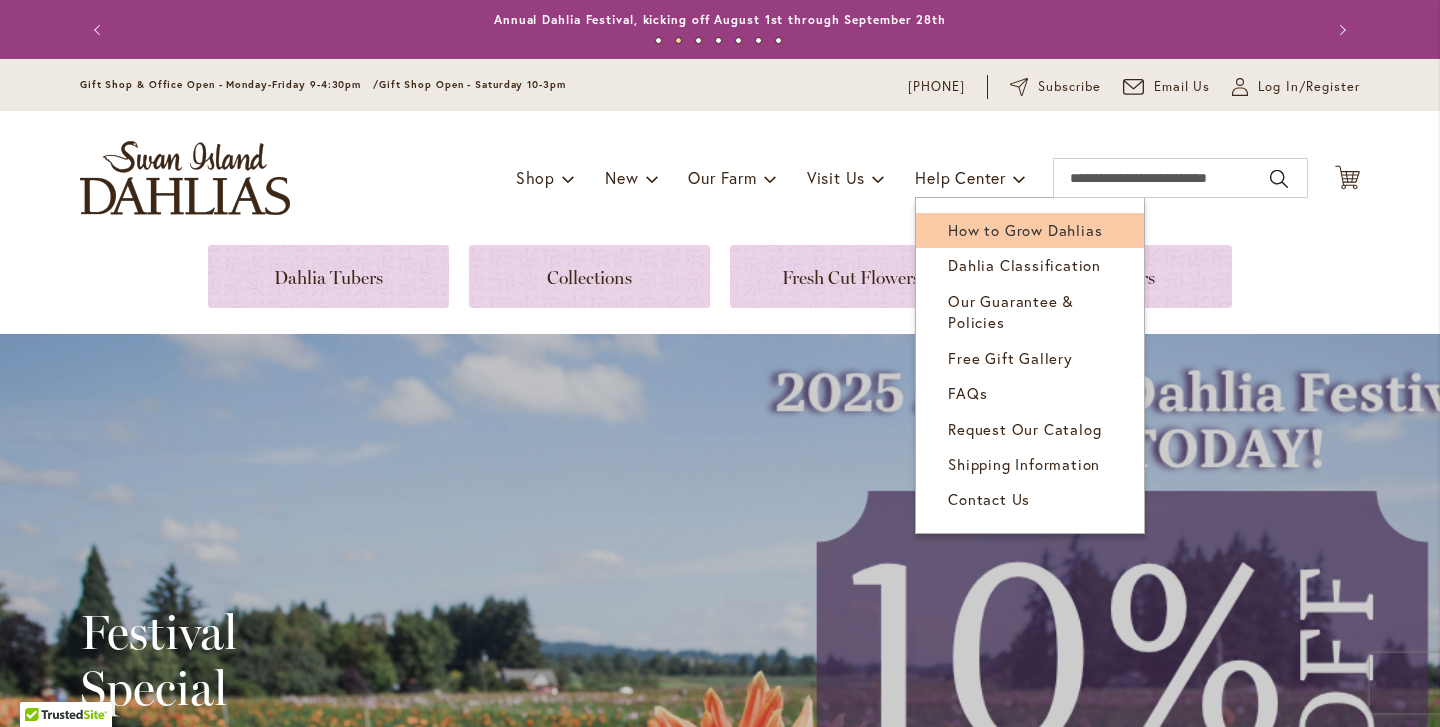 click on "How to Grow Dahlias" at bounding box center [1025, 230] 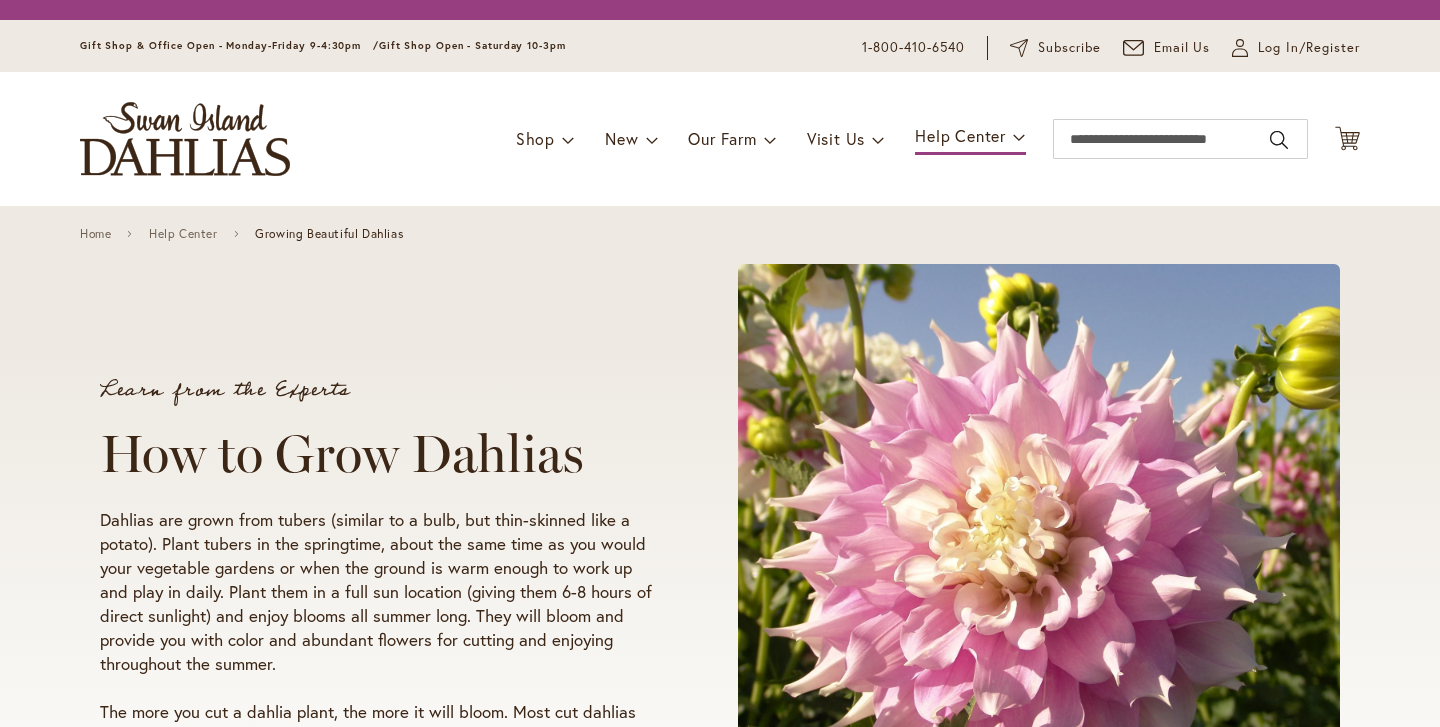 scroll, scrollTop: 0, scrollLeft: 0, axis: both 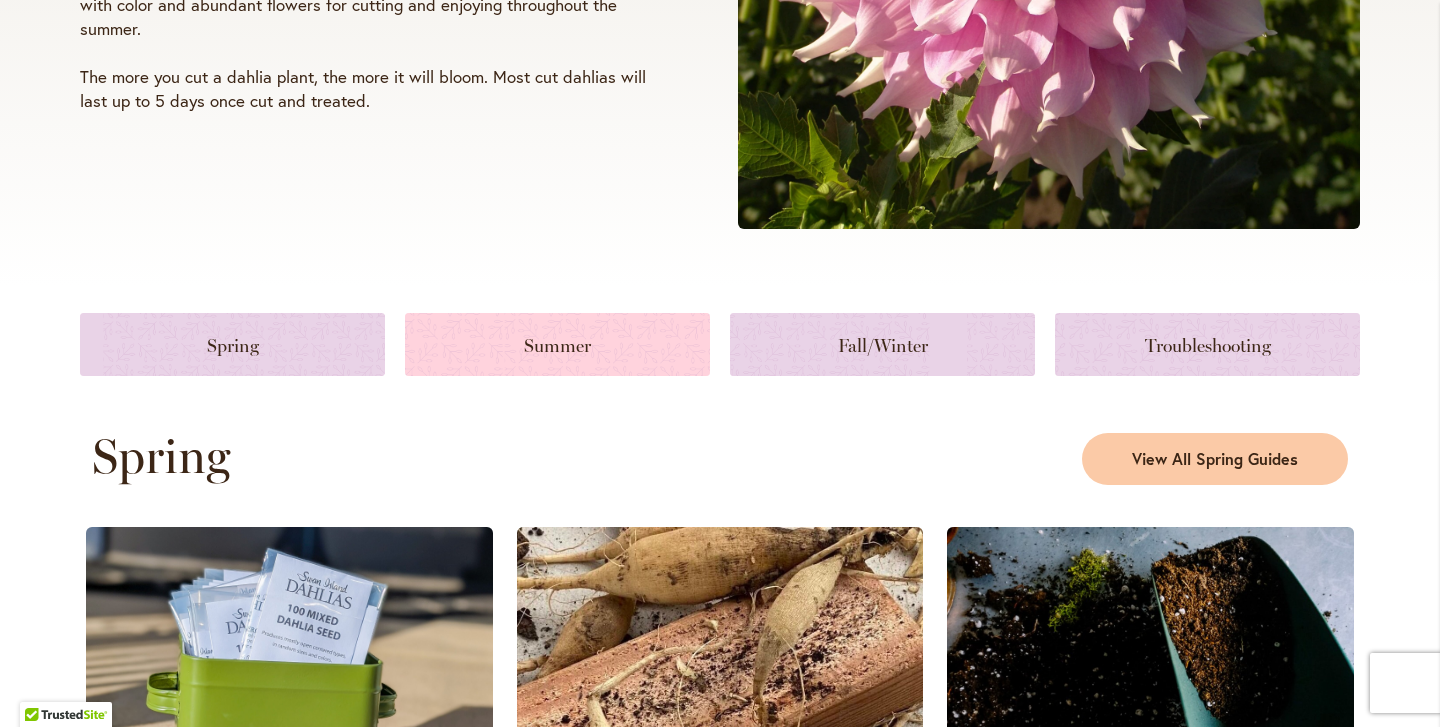 click at bounding box center (557, 344) 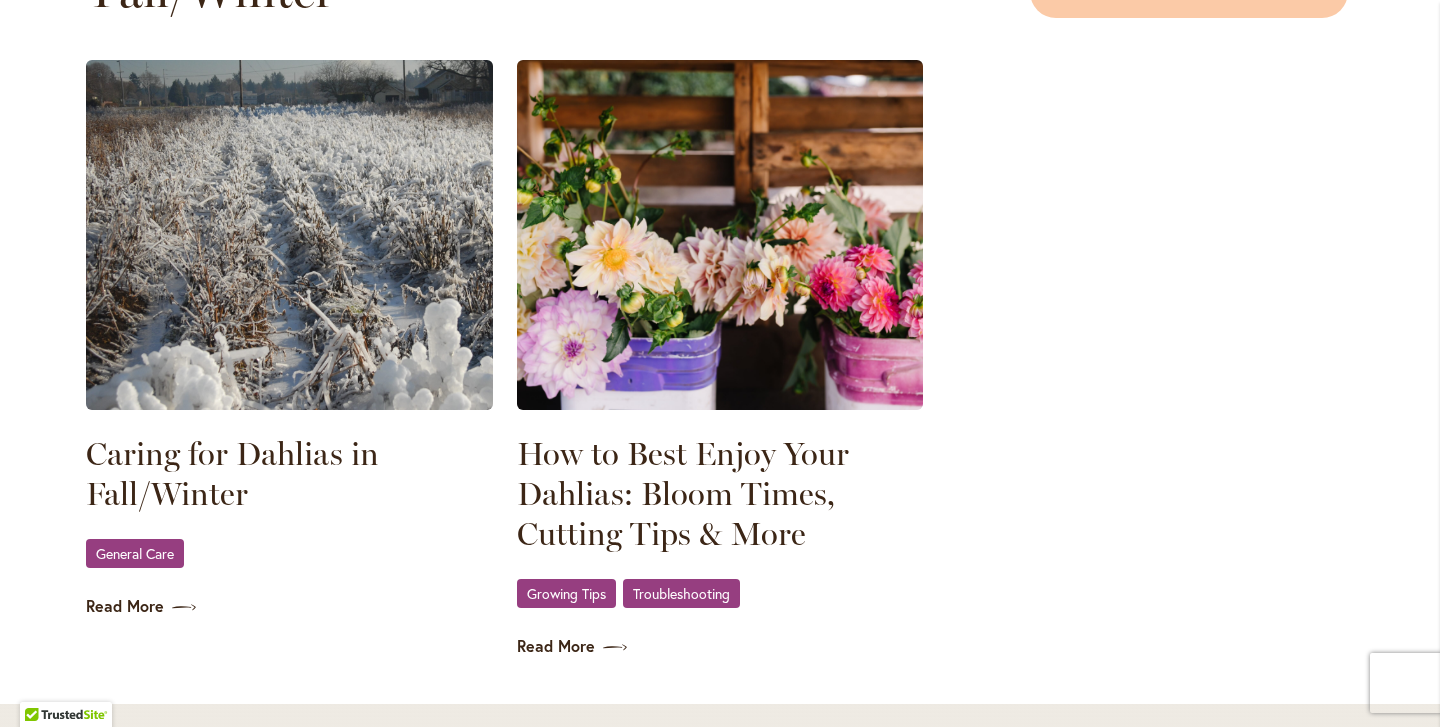 scroll, scrollTop: 2771, scrollLeft: 0, axis: vertical 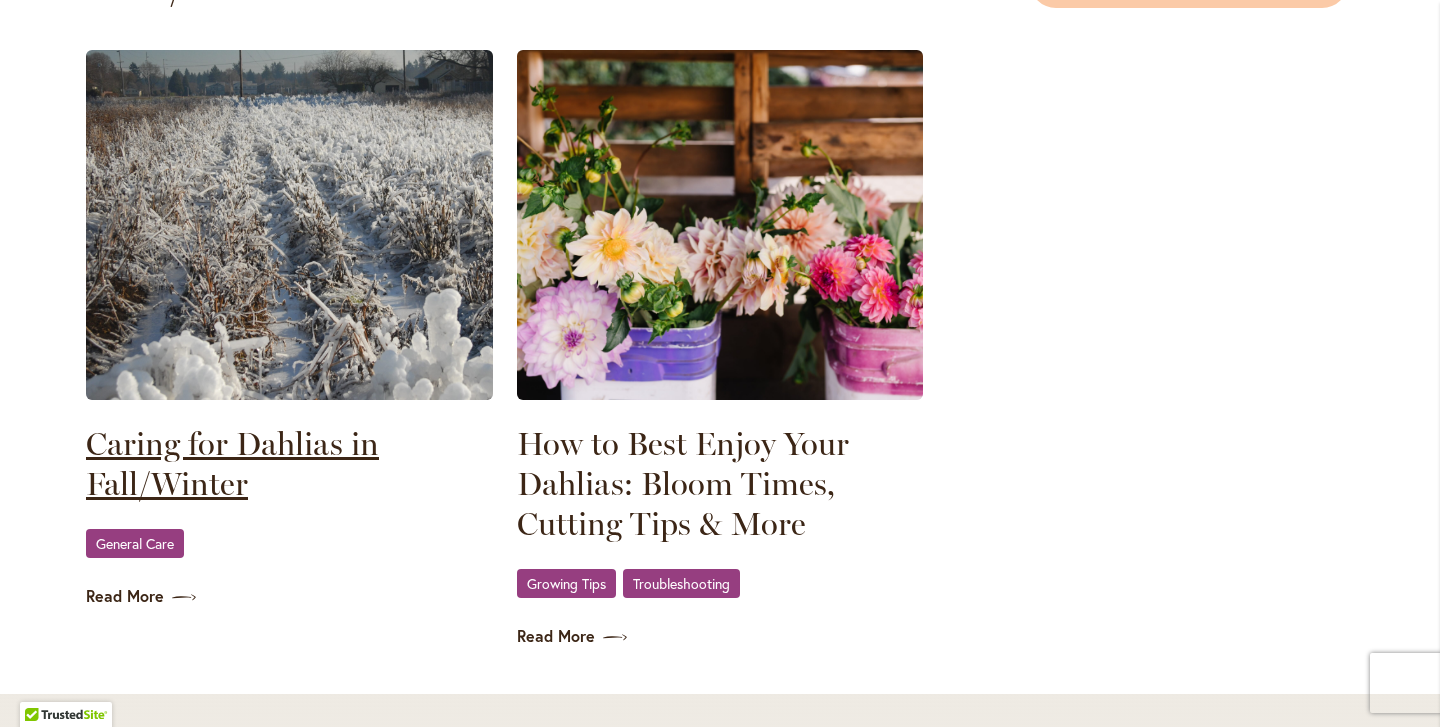 click on "Caring for Dahlias in Fall/Winter" at bounding box center (289, 464) 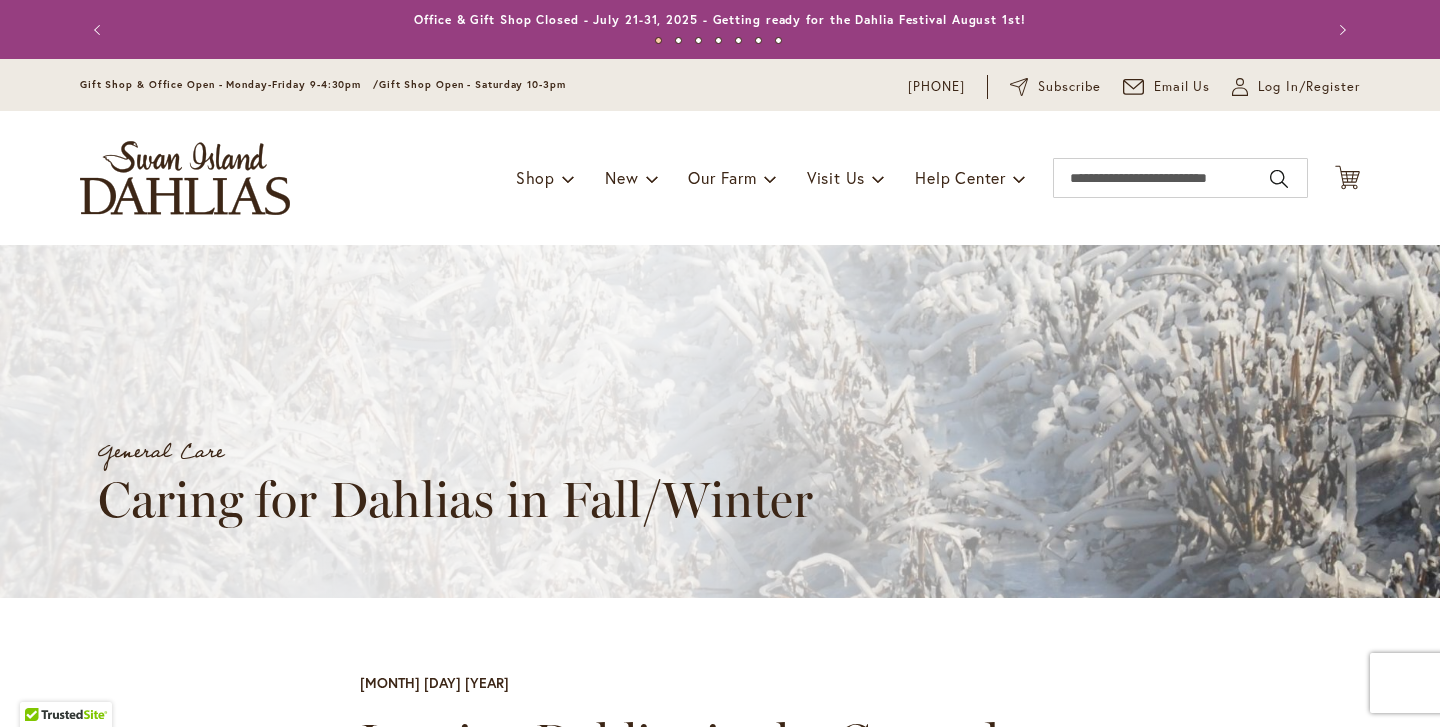scroll, scrollTop: 0, scrollLeft: 0, axis: both 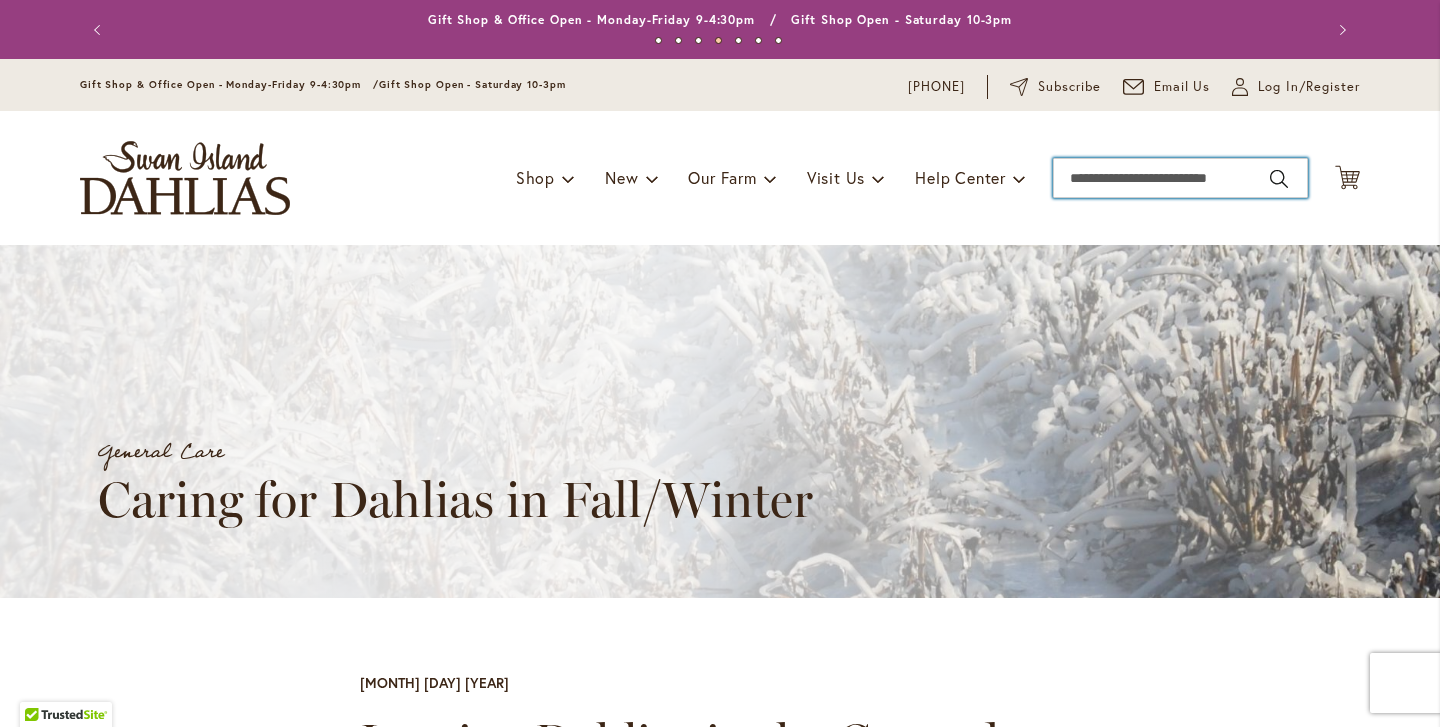 click on "Search" at bounding box center [1180, 178] 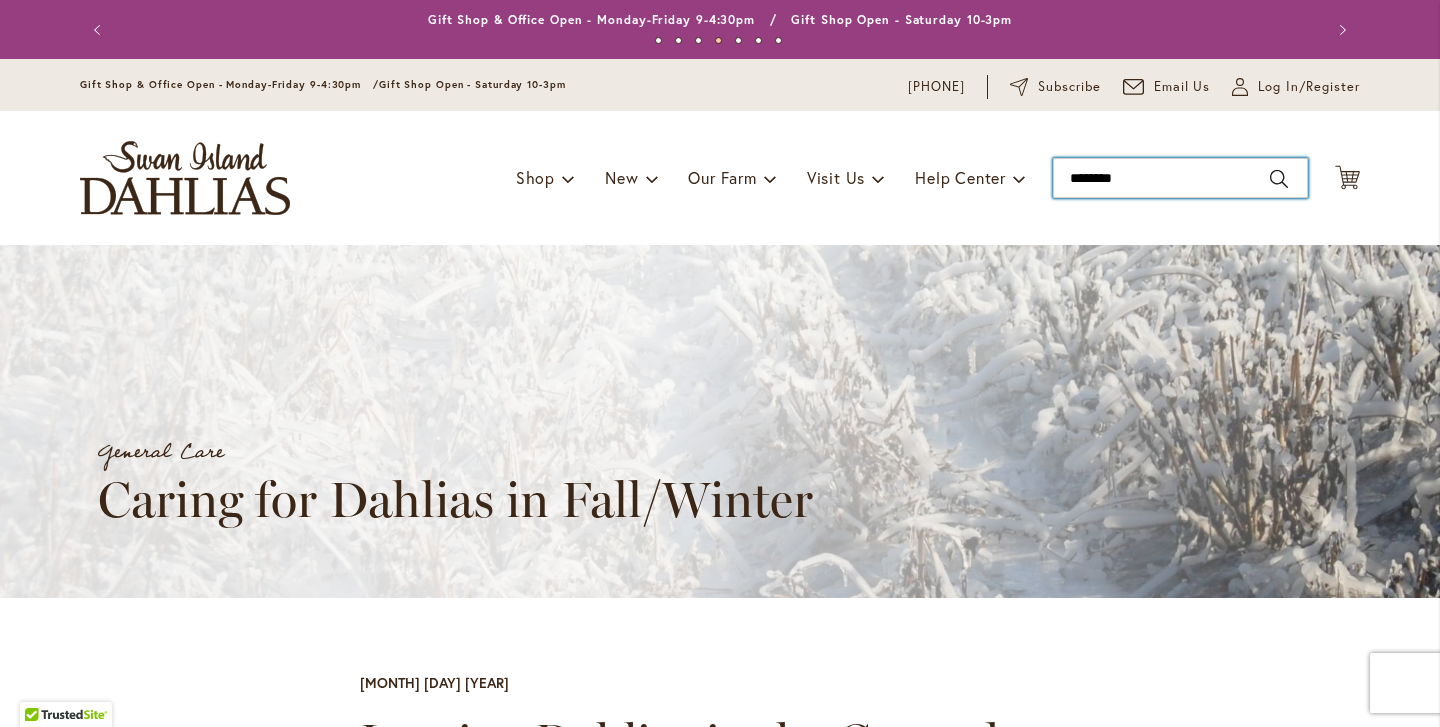 type on "*********" 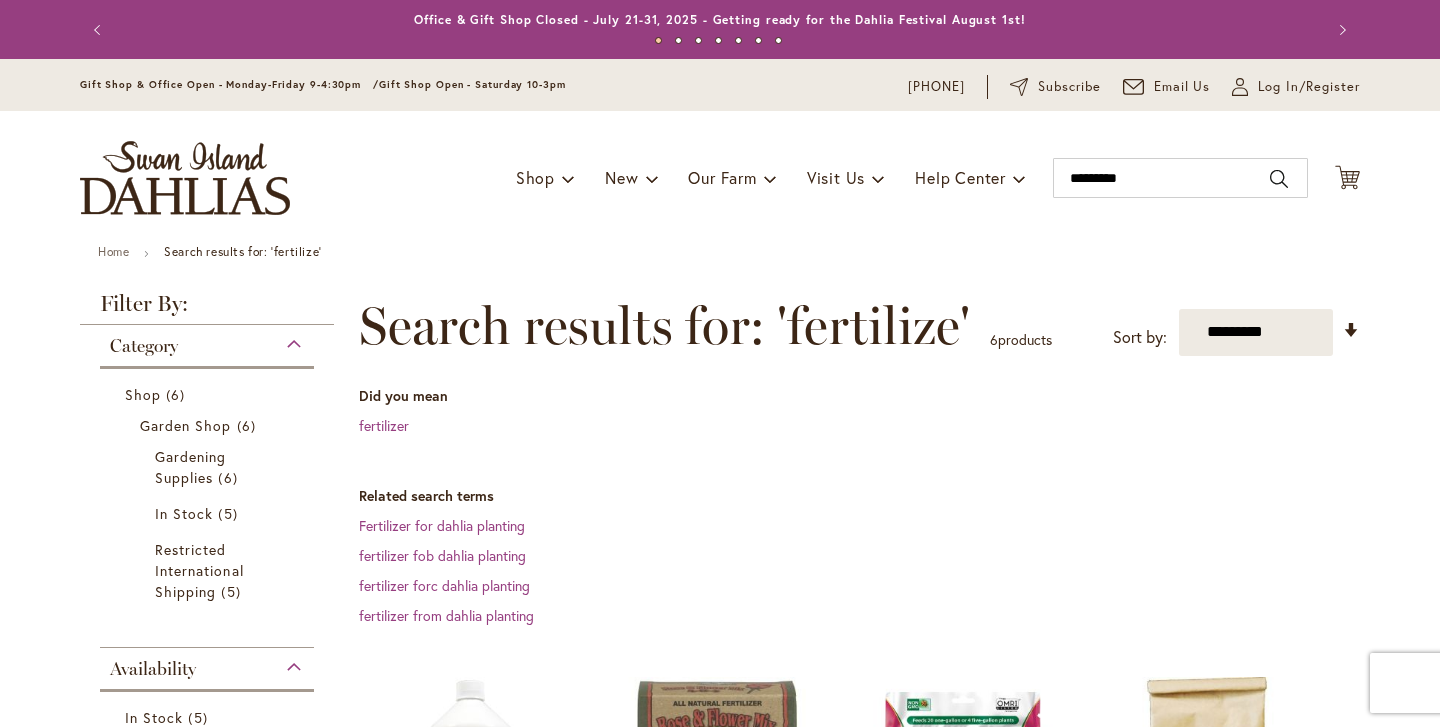 scroll, scrollTop: 0, scrollLeft: 0, axis: both 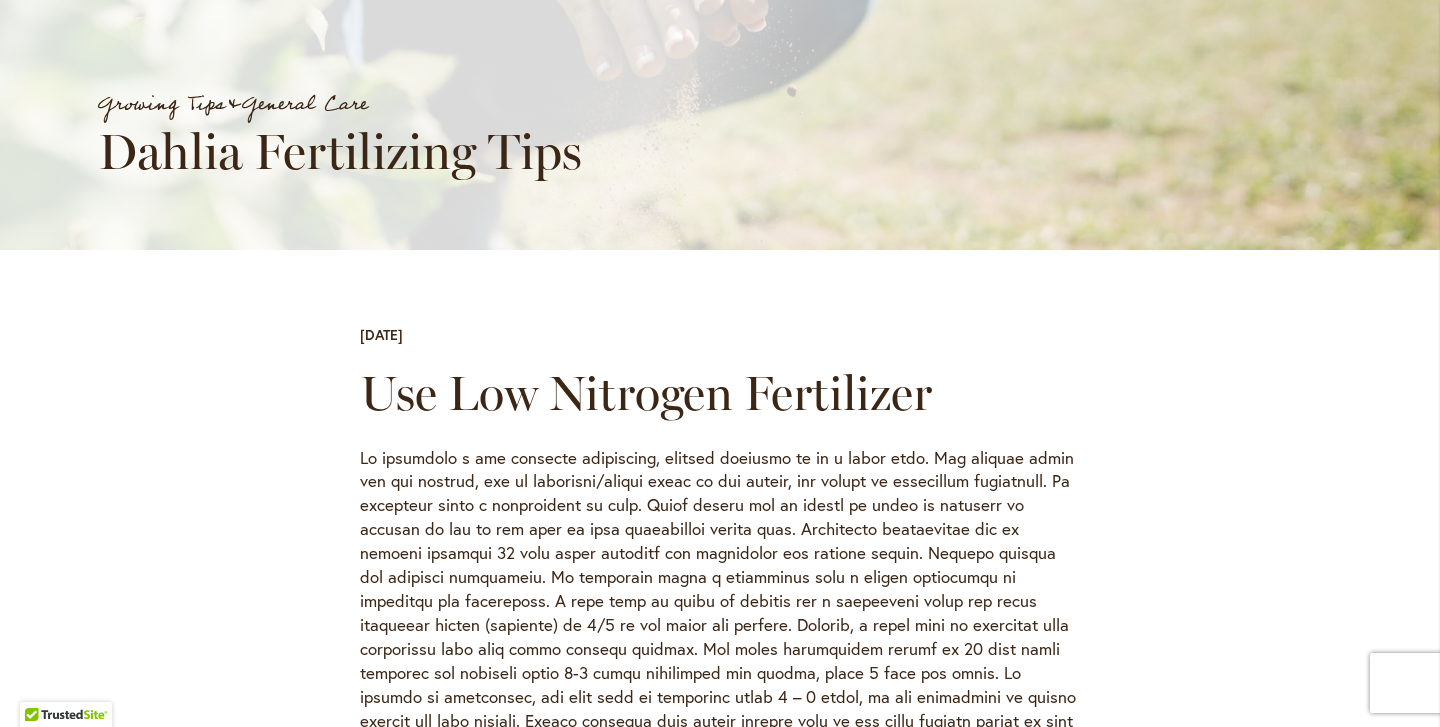 click on "Use Low Nitrogen Fertilizer
Cow/Steer Manure
Cow/steer manure is an excellent way to enrich your soil, as it is perfect for dahlias. It can be applied any time prior to planting, during planting, or throughout the growing season. It will amend and lighten your soil along with fertilize. If you choose steer manure it must be processed/bagged manure. The only recommended manure is cow or steer, as all other animal manures are too rich and will burn the tubers. If you want to add fresh steer manure, add it in the fall, this will allow time for it to break down prior to spring planting. If your plants aren't thriving, they need more fertilizer and/or more water.
Commercial Fertilizer
Avoid All High Nitrogen Fertilizers" at bounding box center [720, 1124] 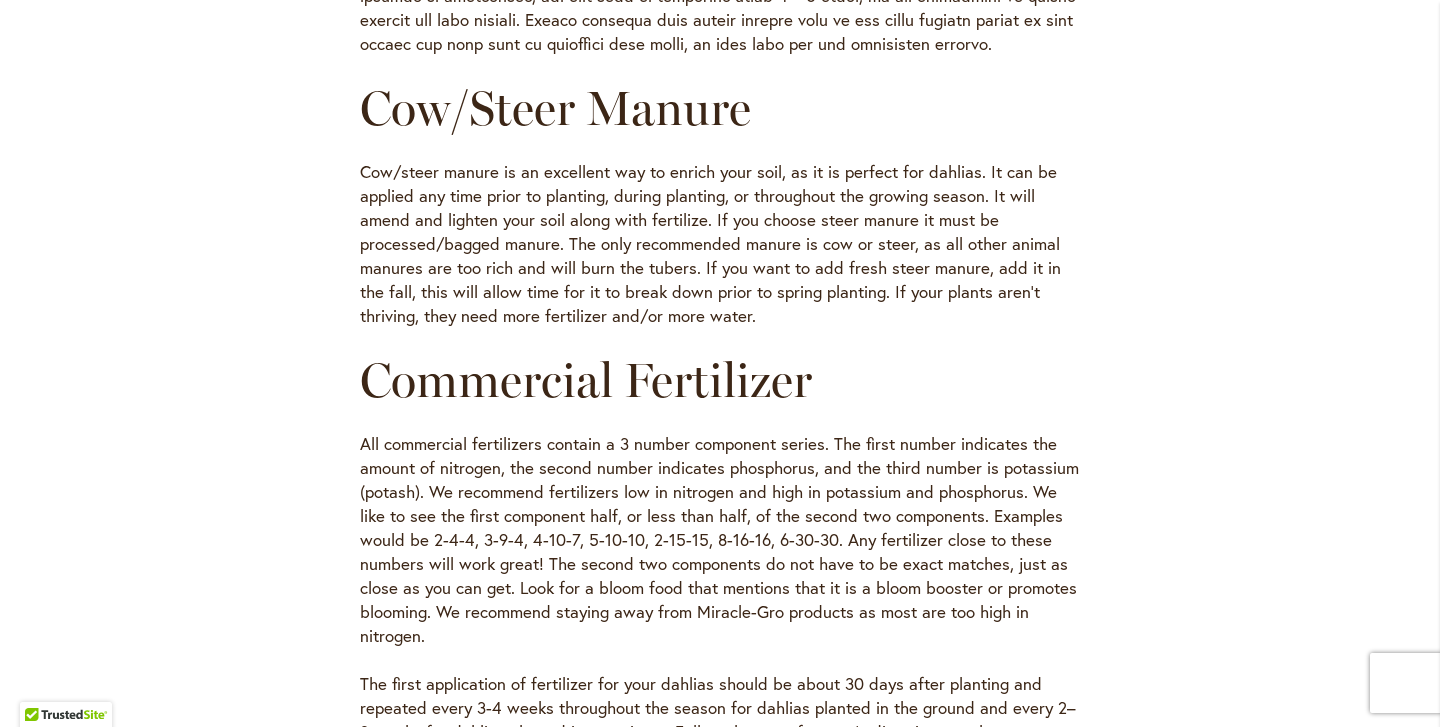 scroll, scrollTop: 1061, scrollLeft: 0, axis: vertical 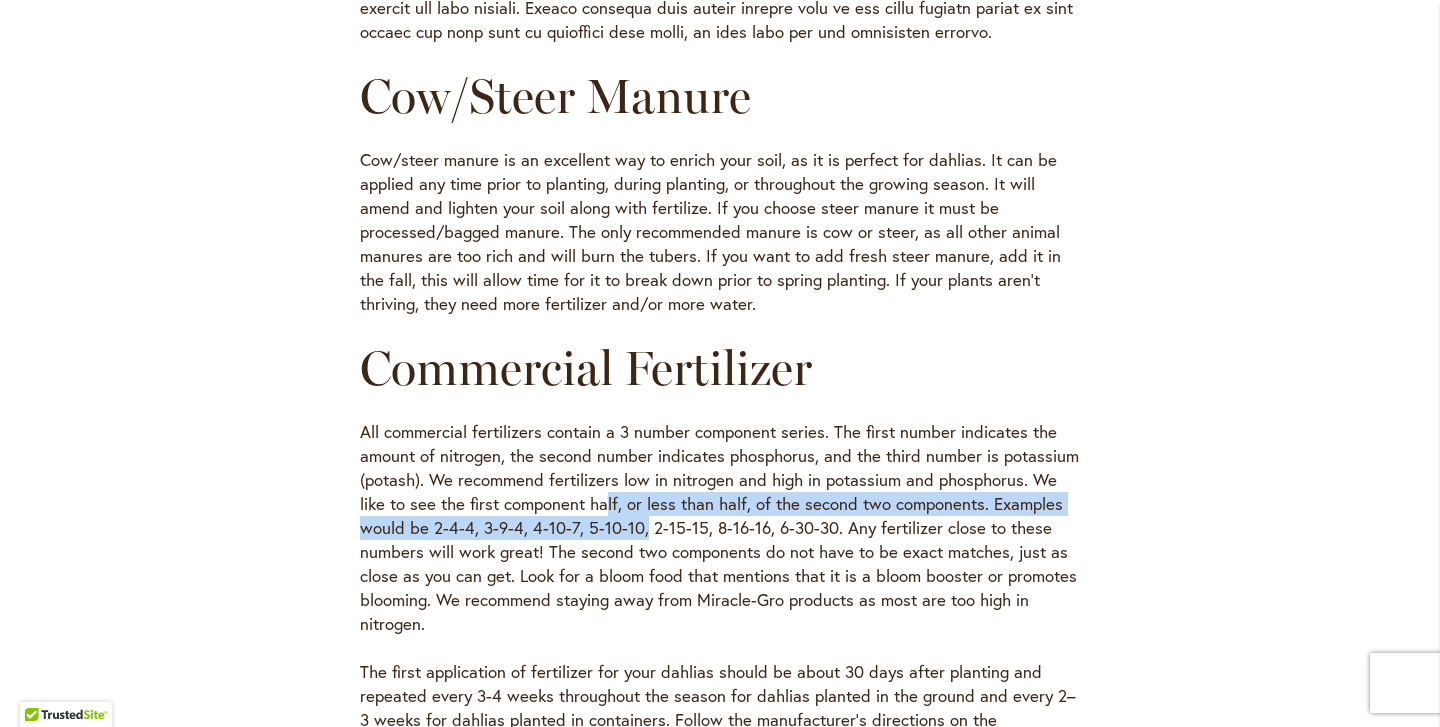drag, startPoint x: 604, startPoint y: 500, endPoint x: 639, endPoint y: 521, distance: 40.81666 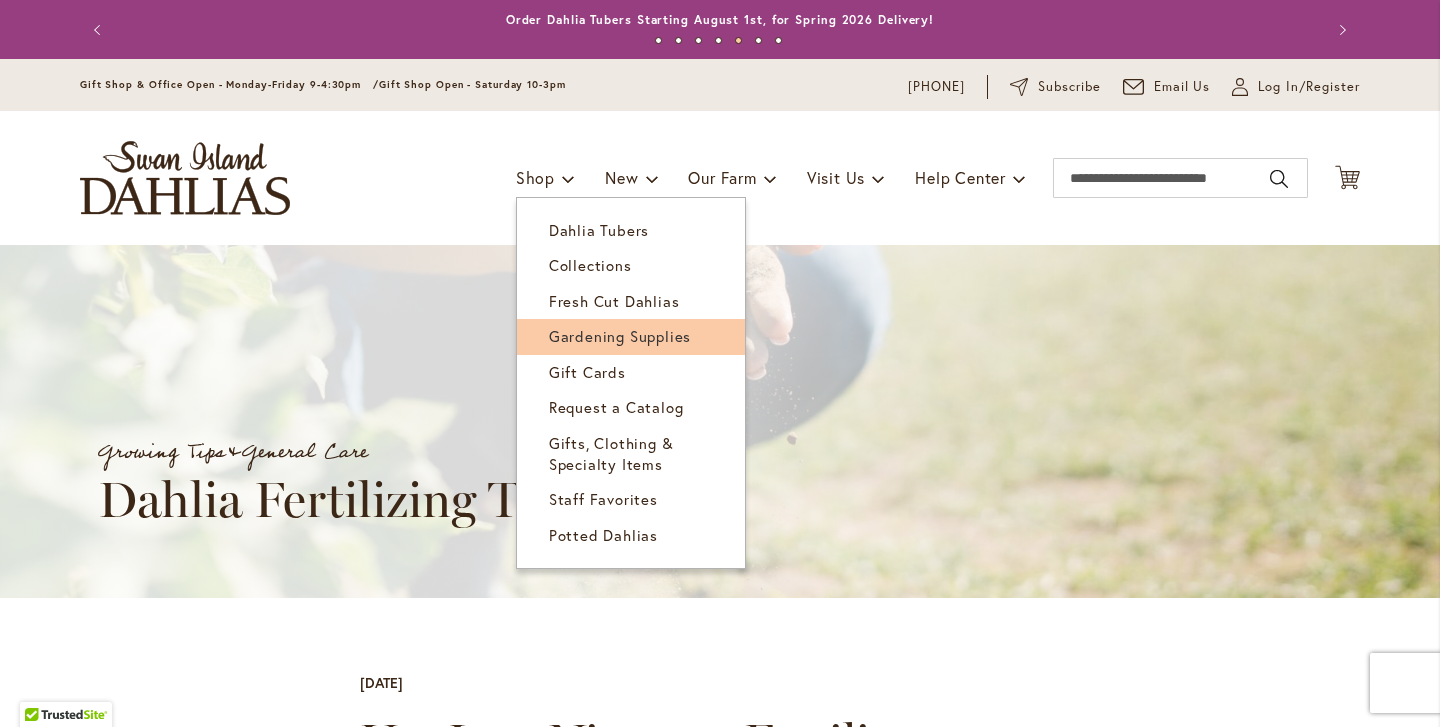 click on "Gardening Supplies" at bounding box center (620, 336) 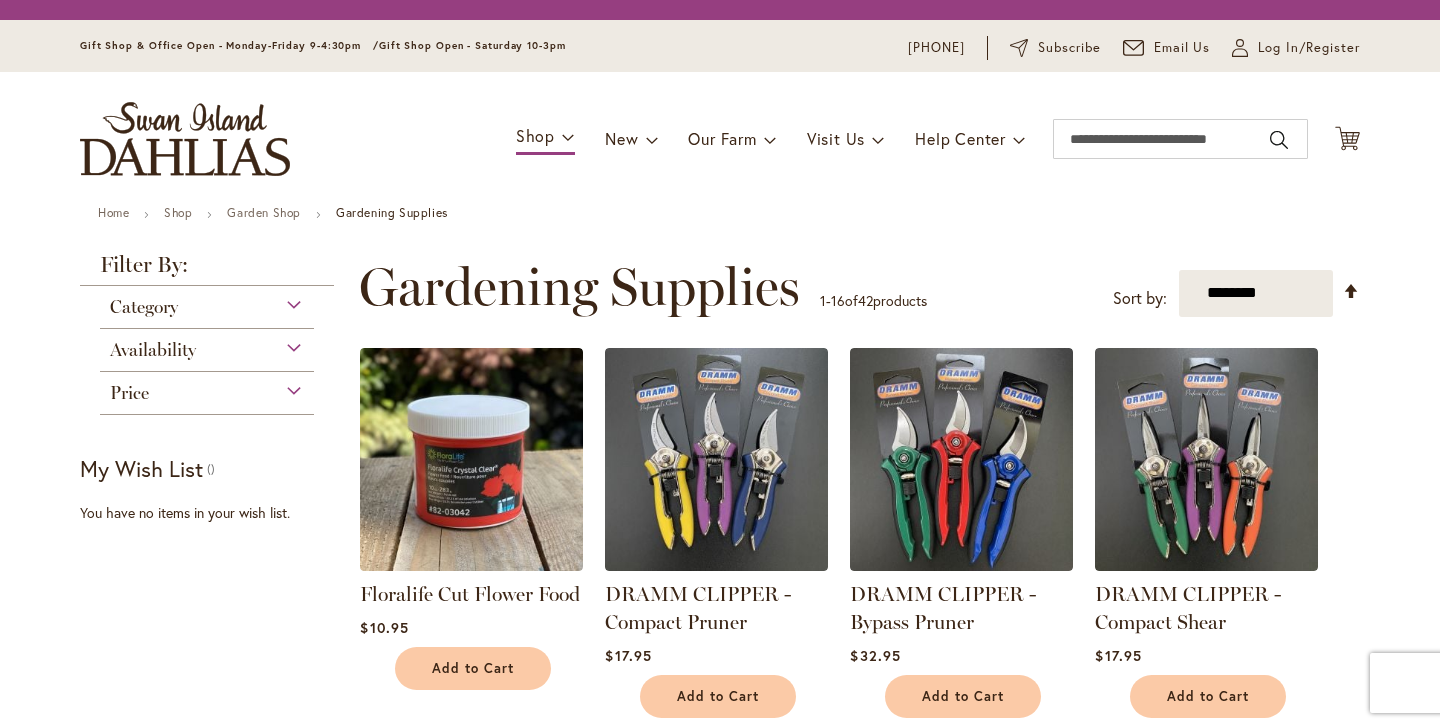 scroll, scrollTop: 0, scrollLeft: 0, axis: both 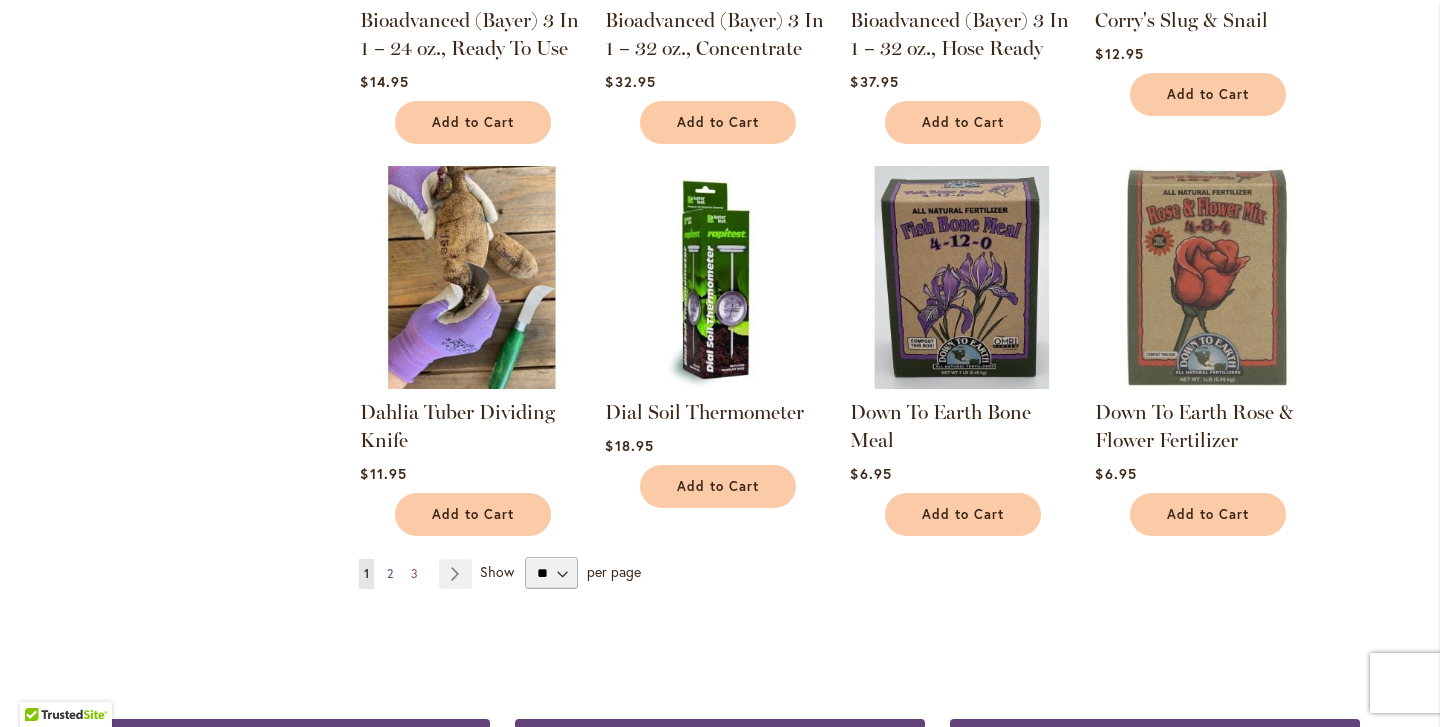 click on "2" at bounding box center [390, 573] 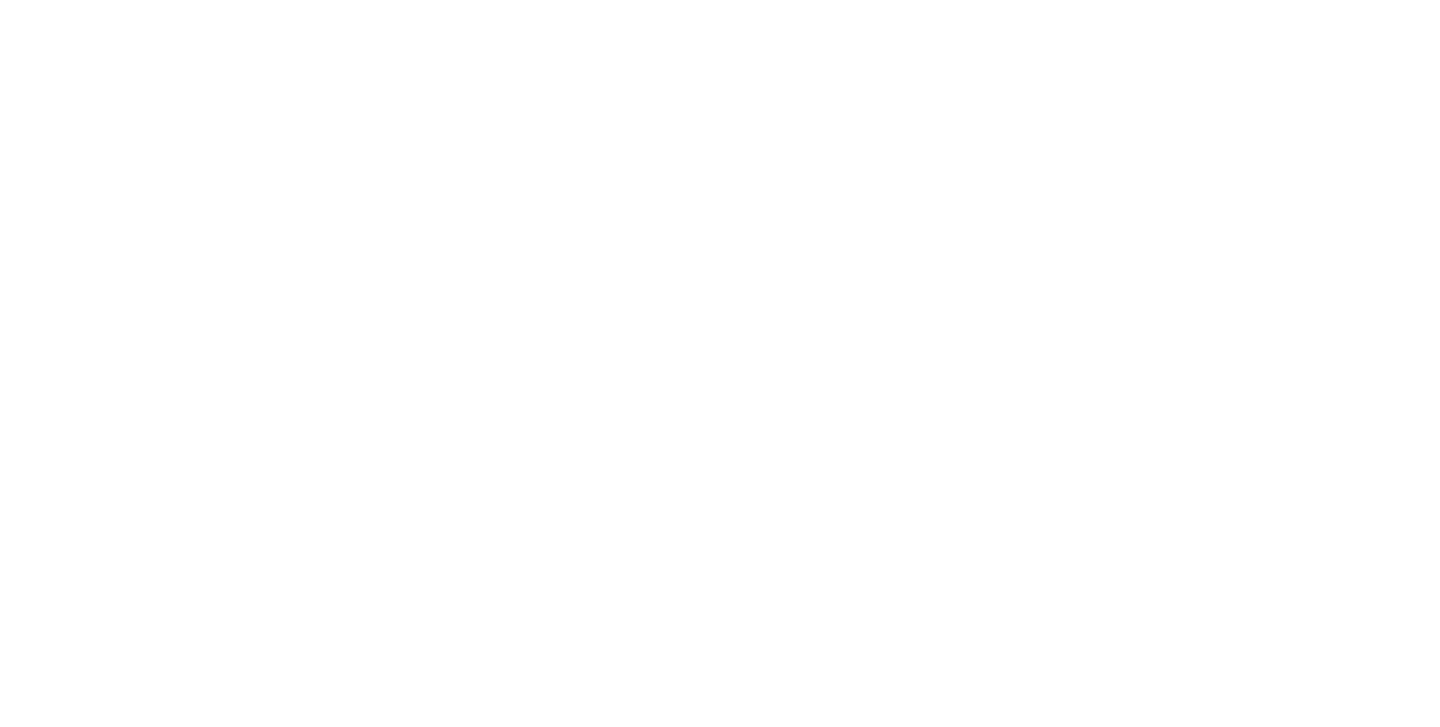 scroll, scrollTop: 0, scrollLeft: 0, axis: both 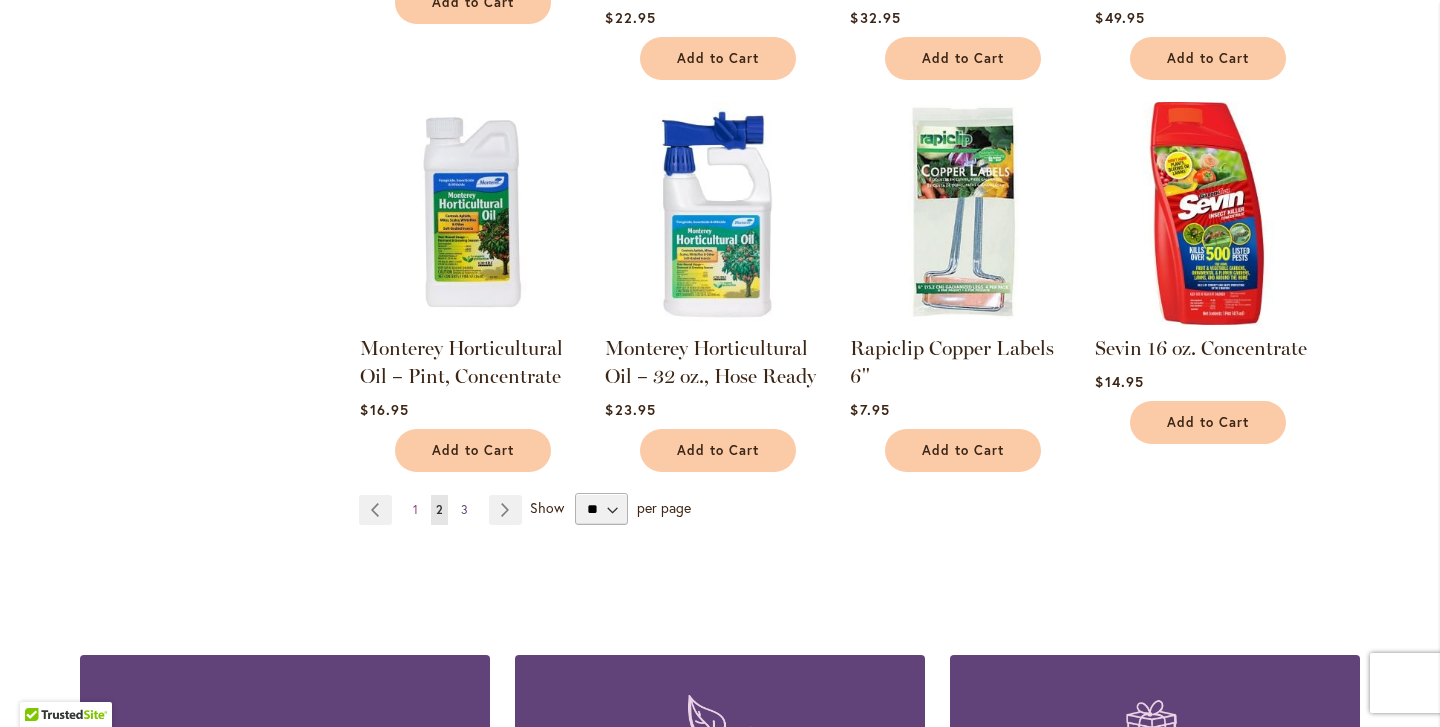 click on "Page
3" at bounding box center (464, 510) 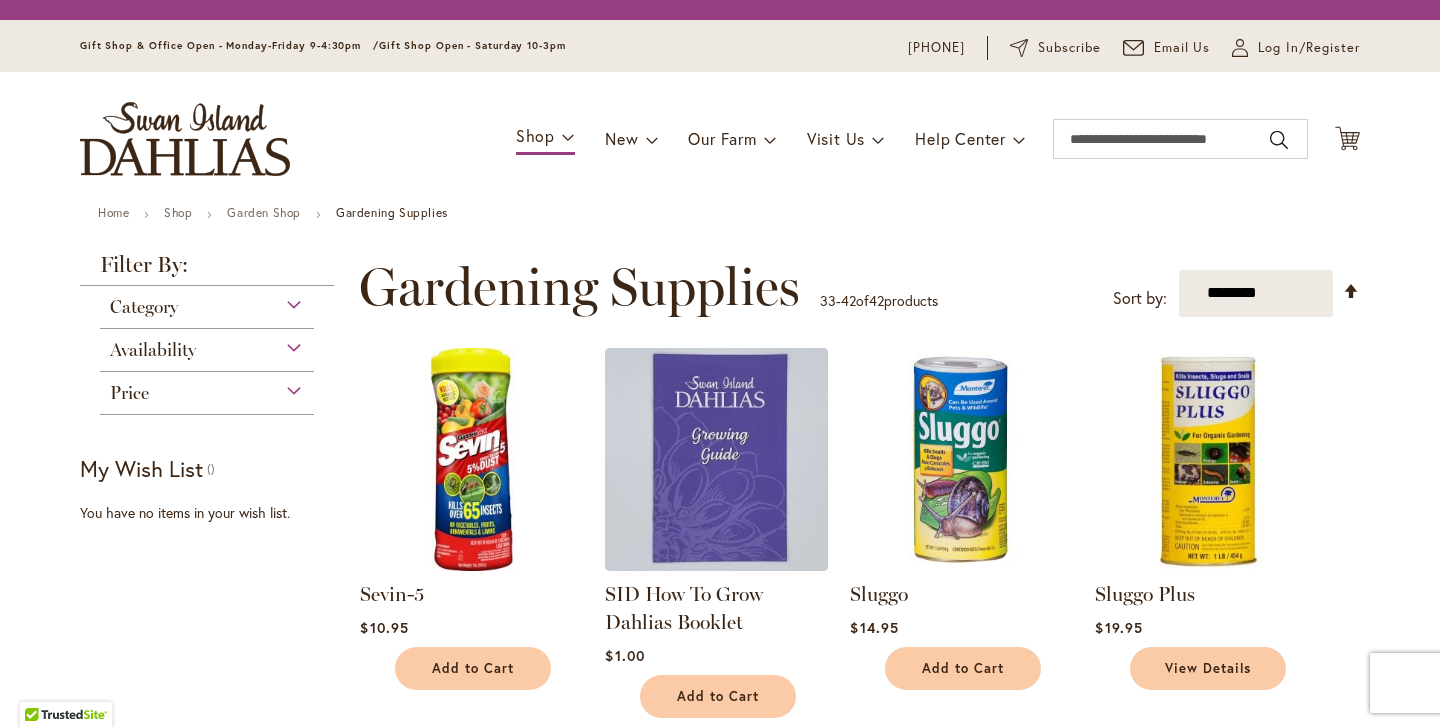 scroll, scrollTop: 0, scrollLeft: 0, axis: both 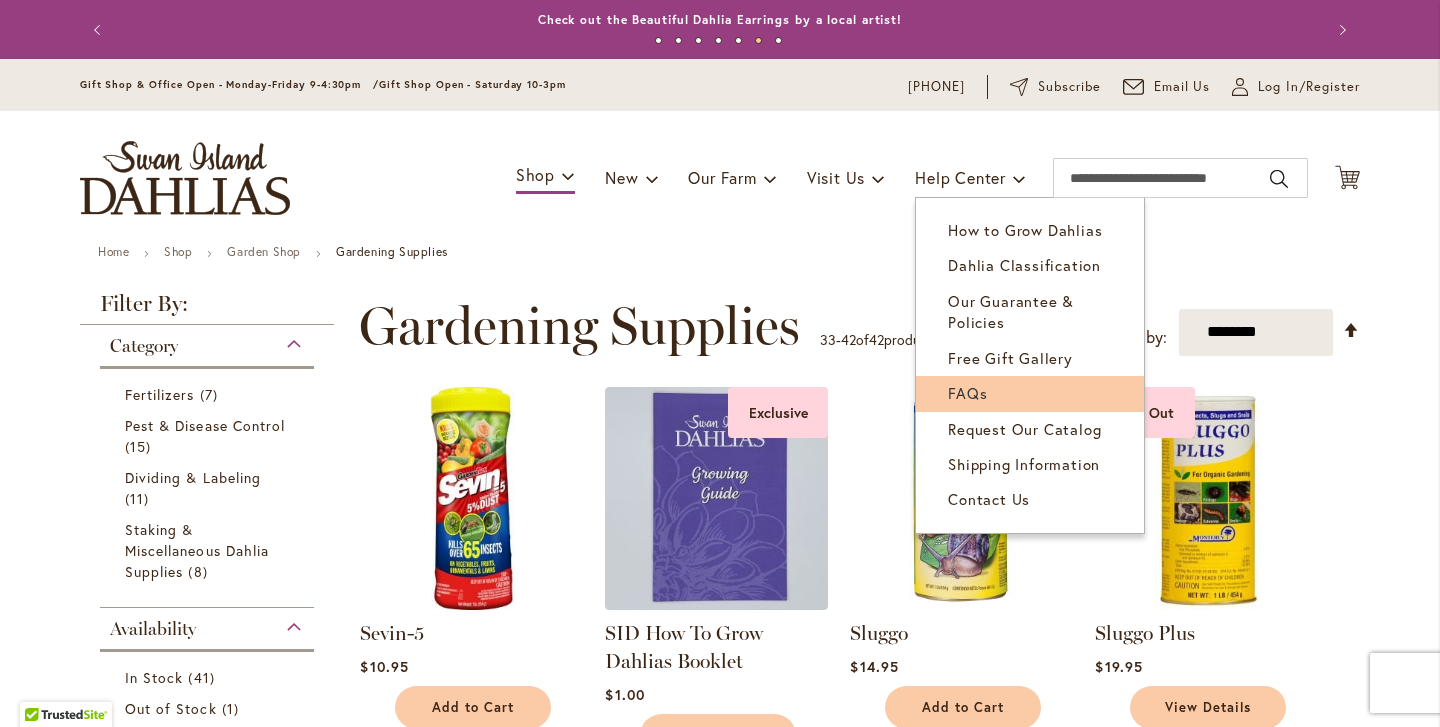 click on "FAQs" at bounding box center [967, 393] 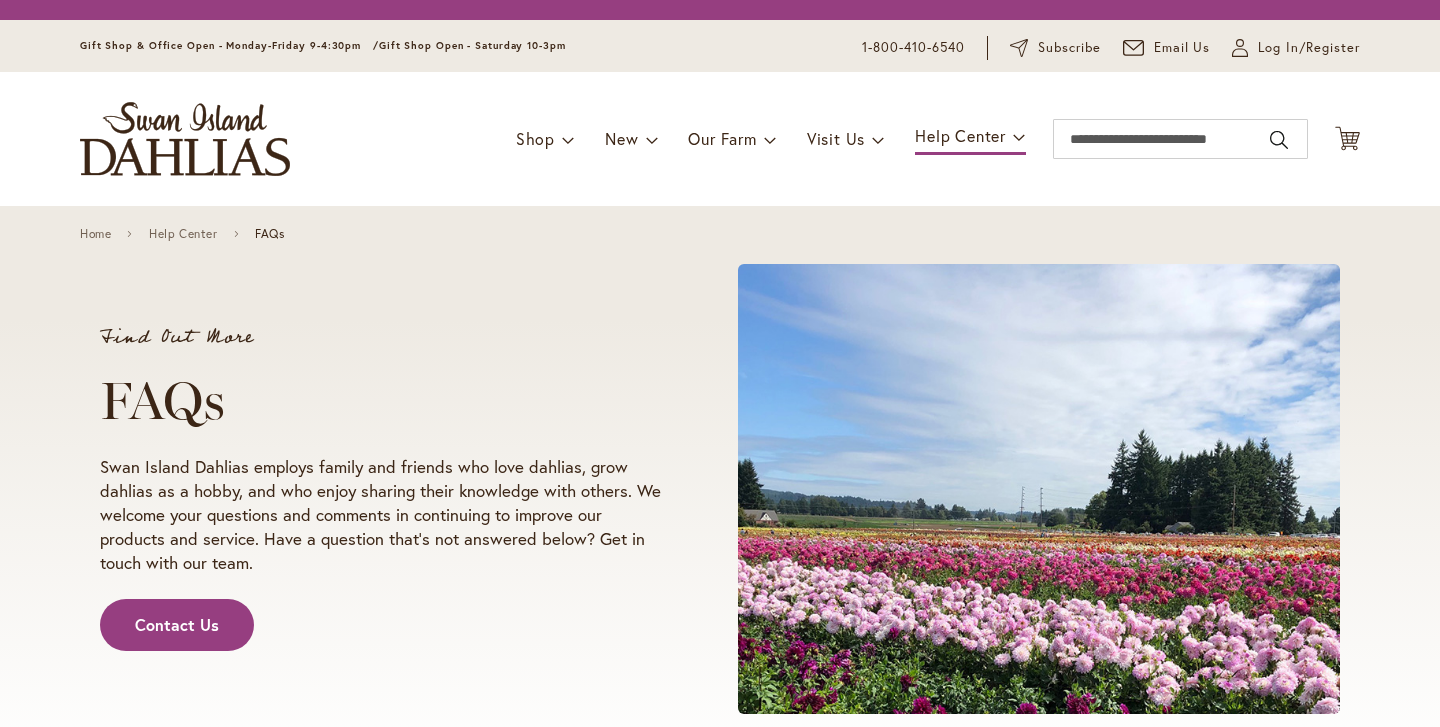 scroll, scrollTop: 0, scrollLeft: 0, axis: both 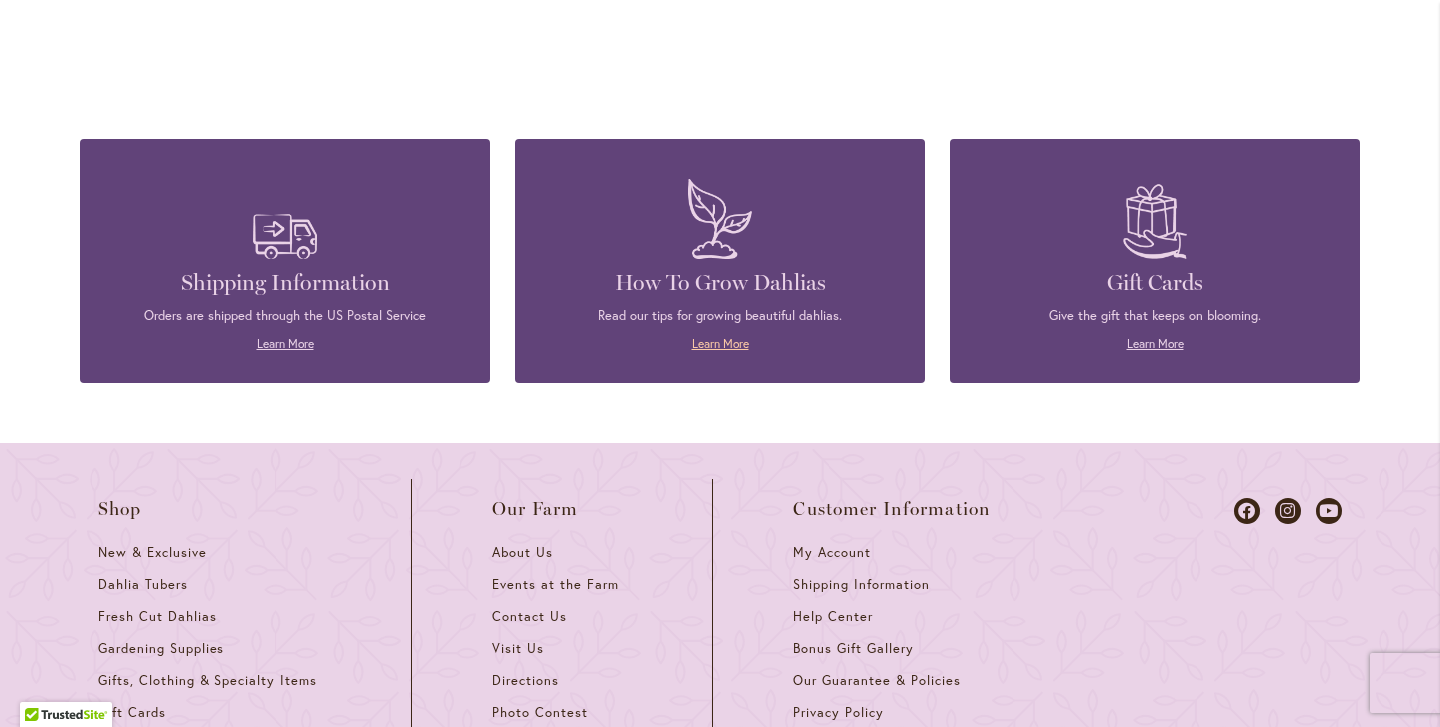 click on "Learn More" at bounding box center [720, 343] 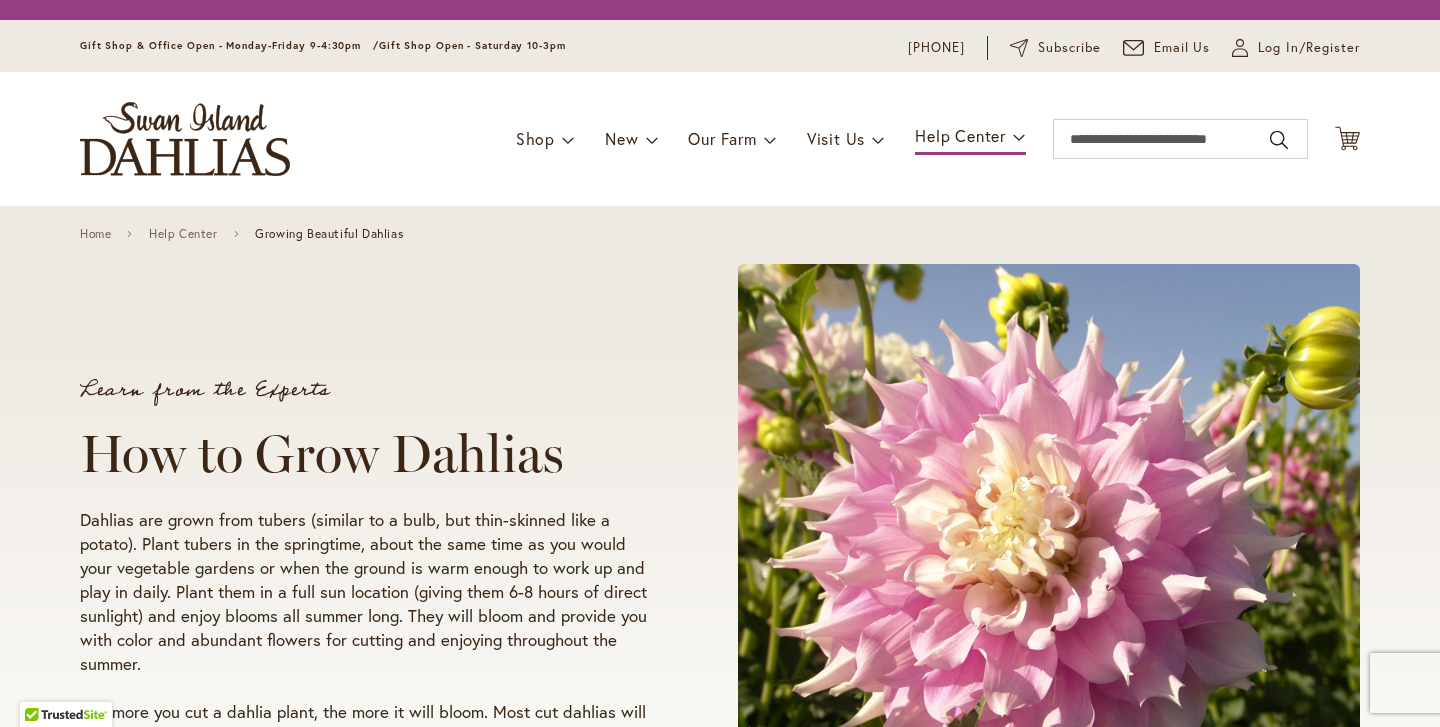scroll, scrollTop: 0, scrollLeft: 0, axis: both 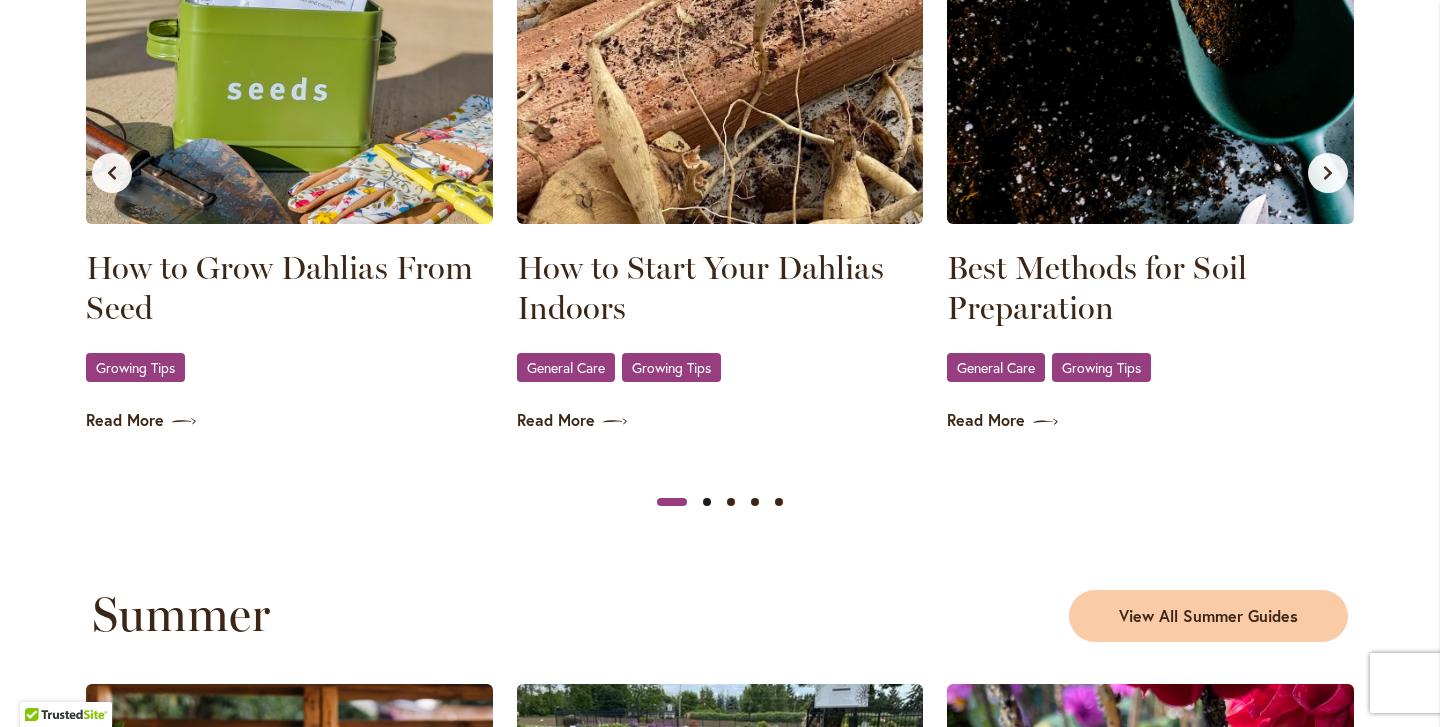 click at bounding box center [707, 502] 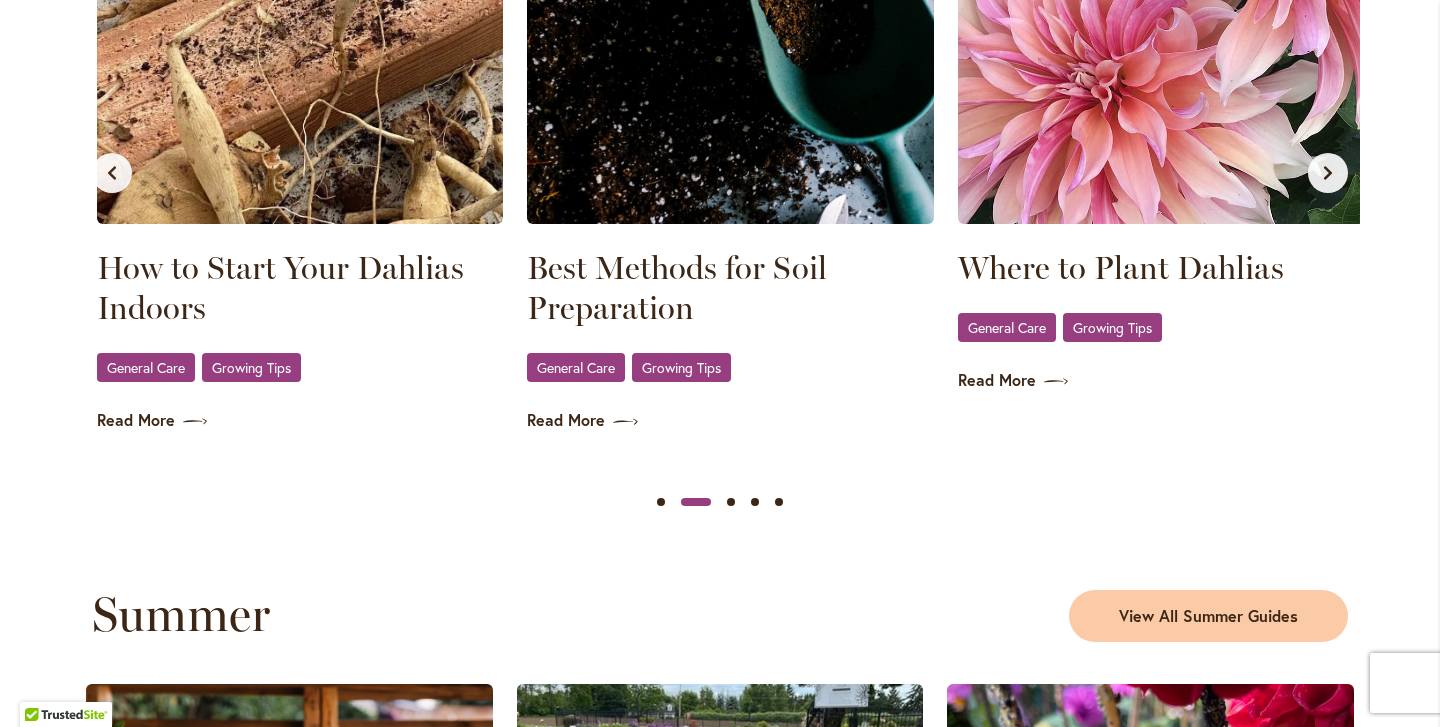 scroll, scrollTop: 0, scrollLeft: 430, axis: horizontal 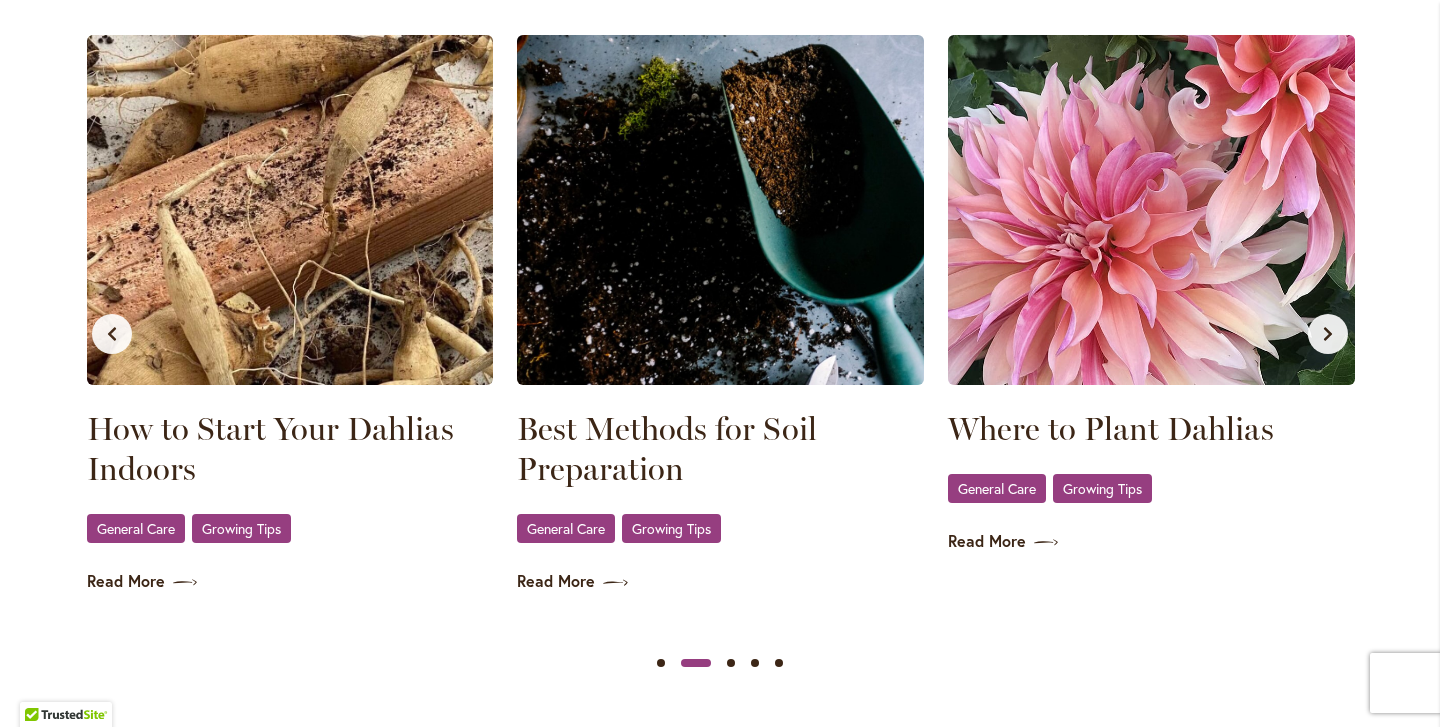click 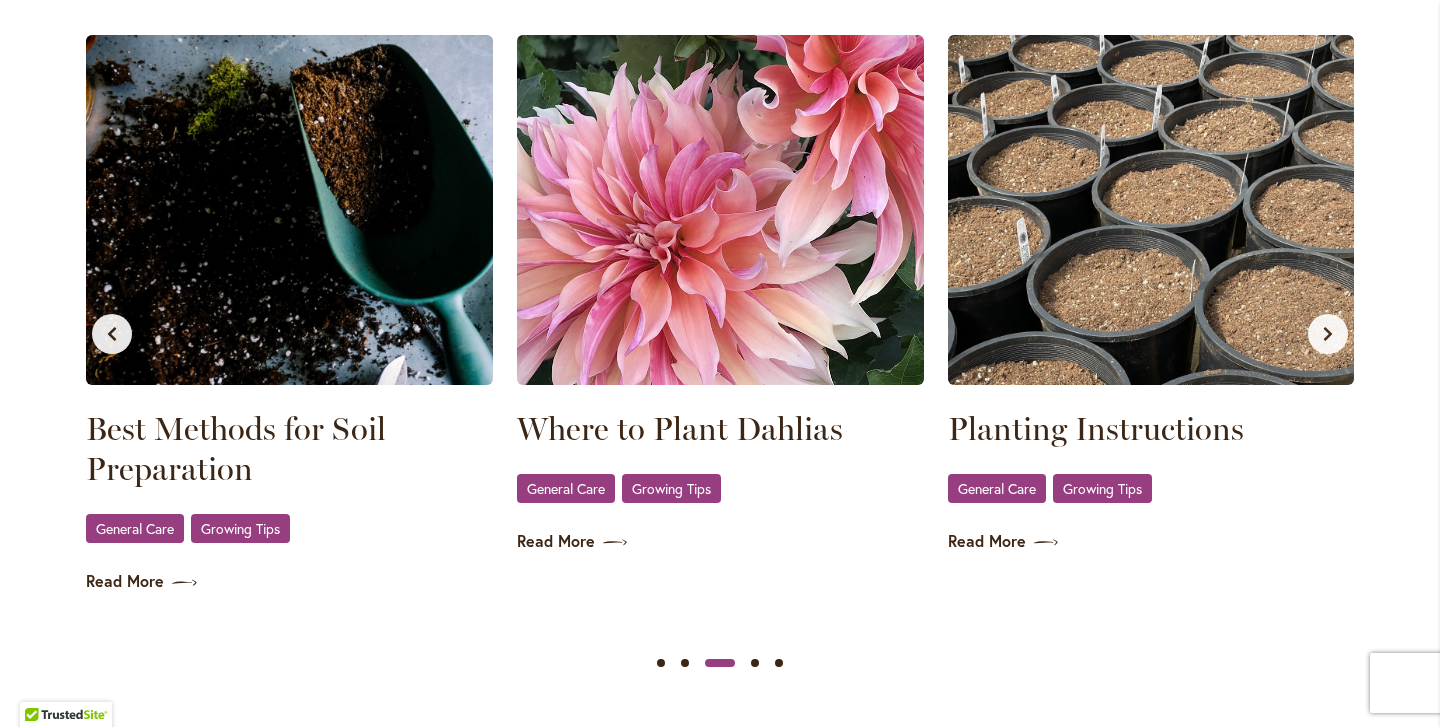 click 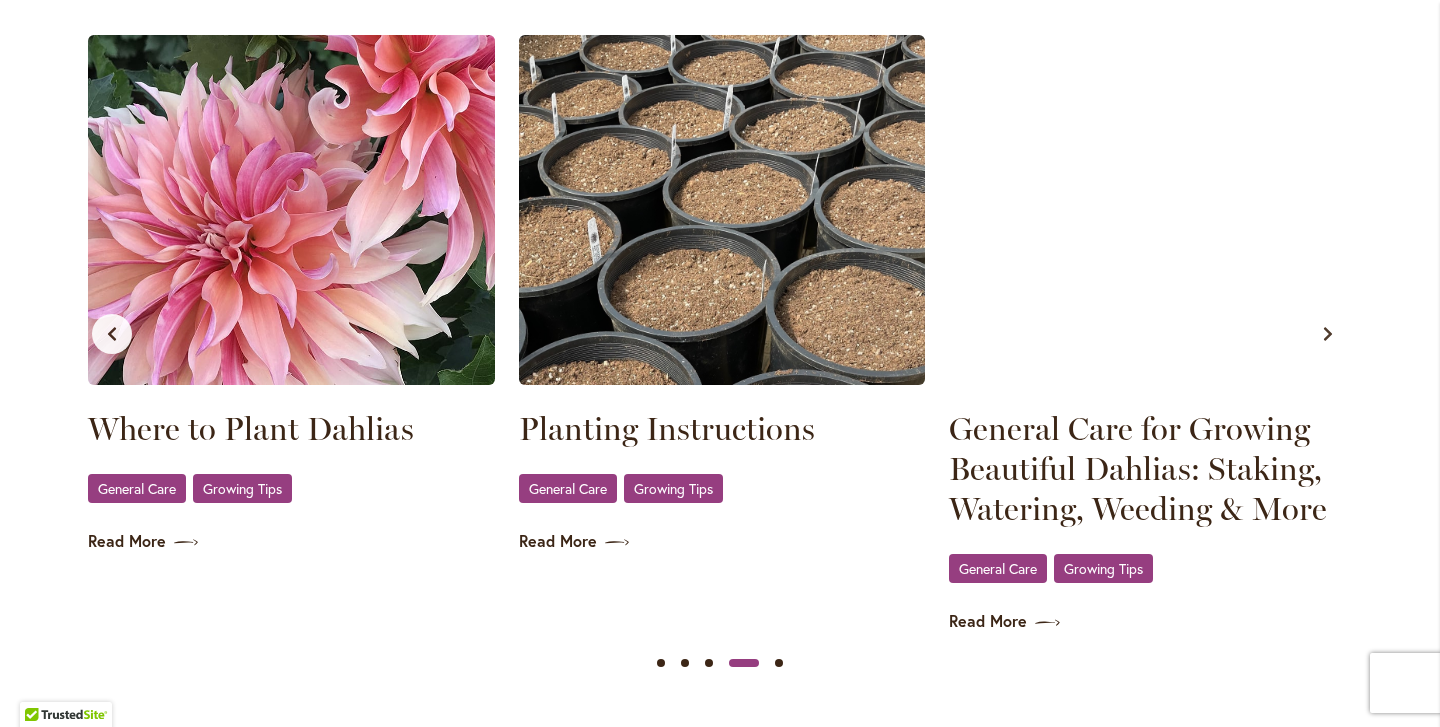 scroll, scrollTop: 0, scrollLeft: 1292, axis: horizontal 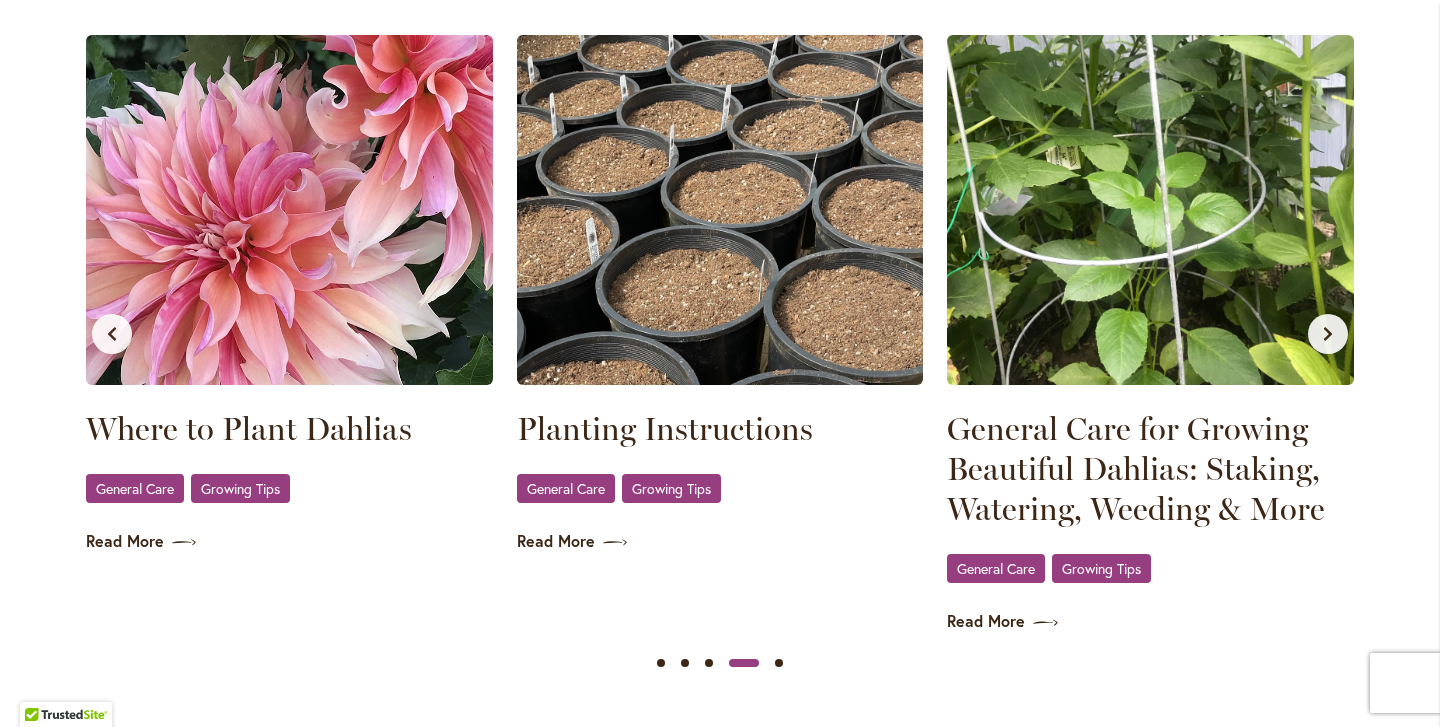 click 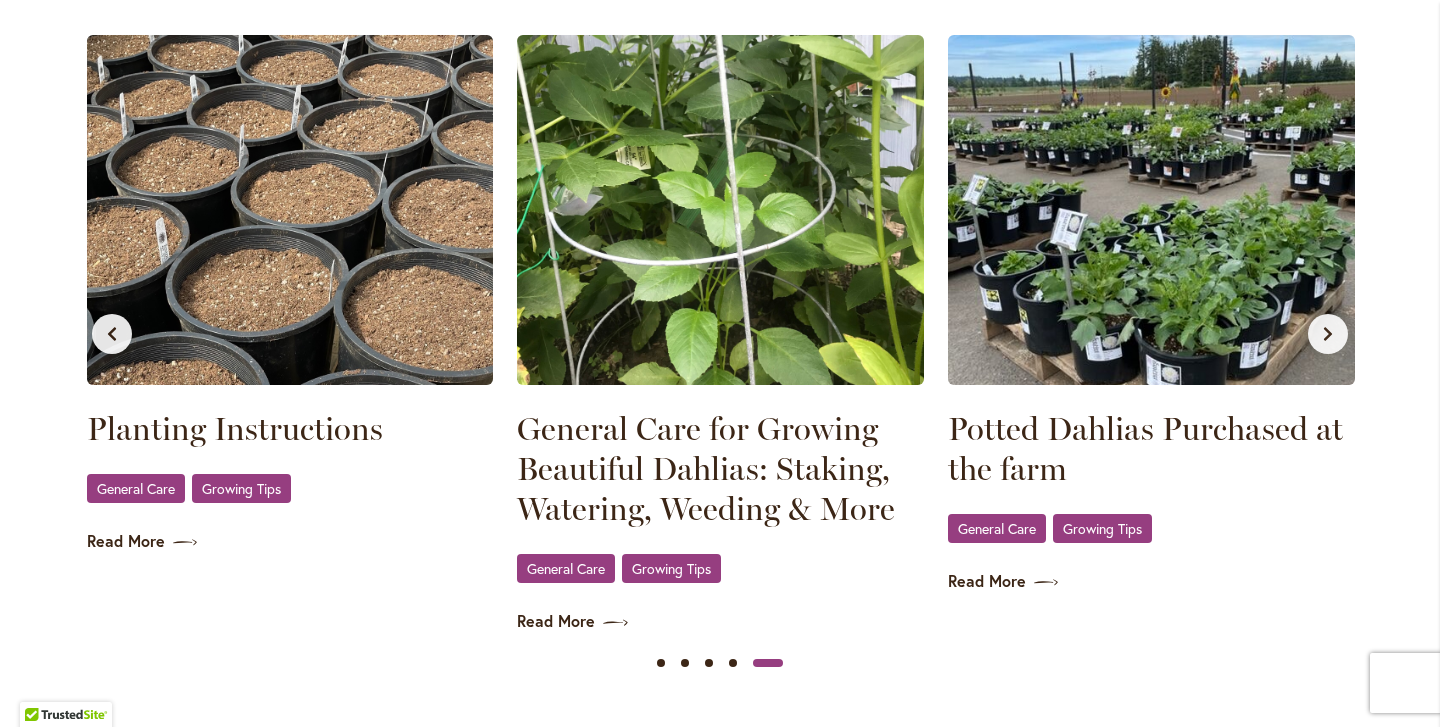click 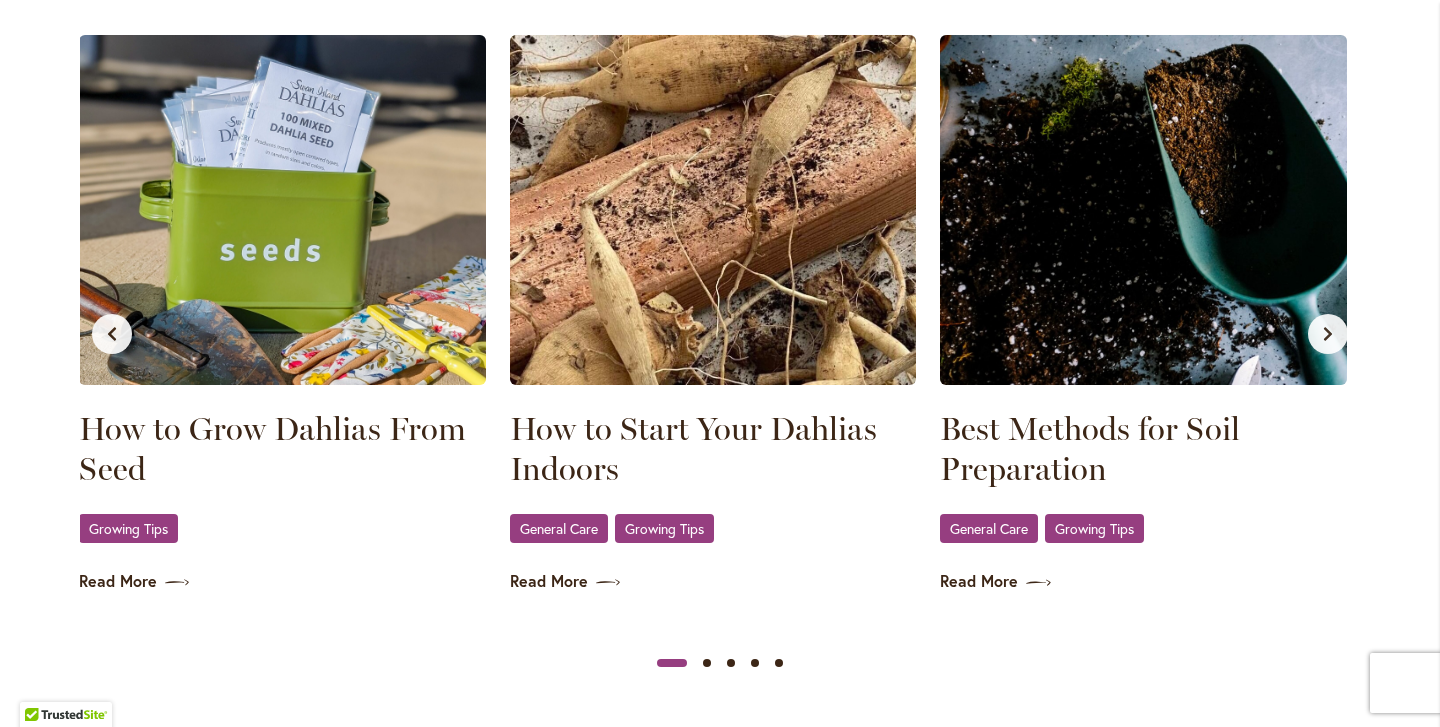 scroll, scrollTop: 0, scrollLeft: 0, axis: both 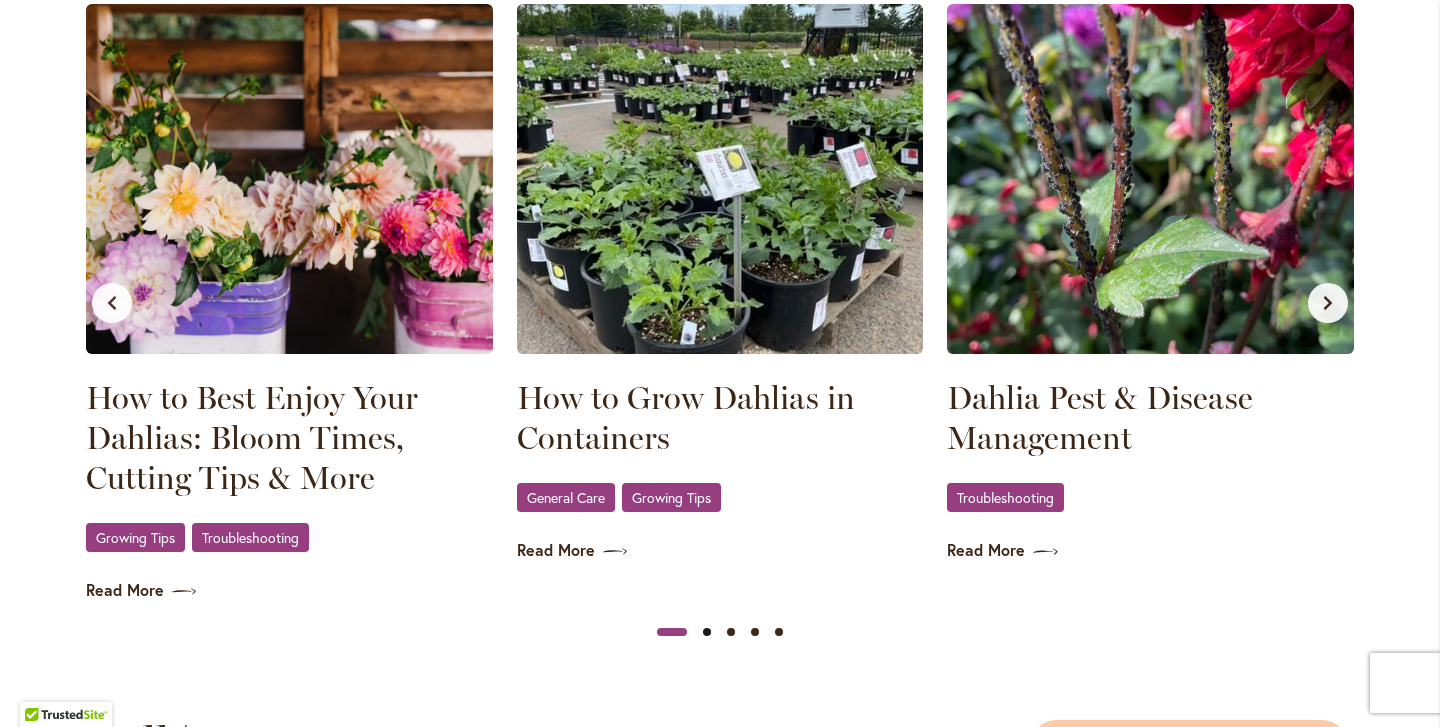 click at bounding box center [707, 632] 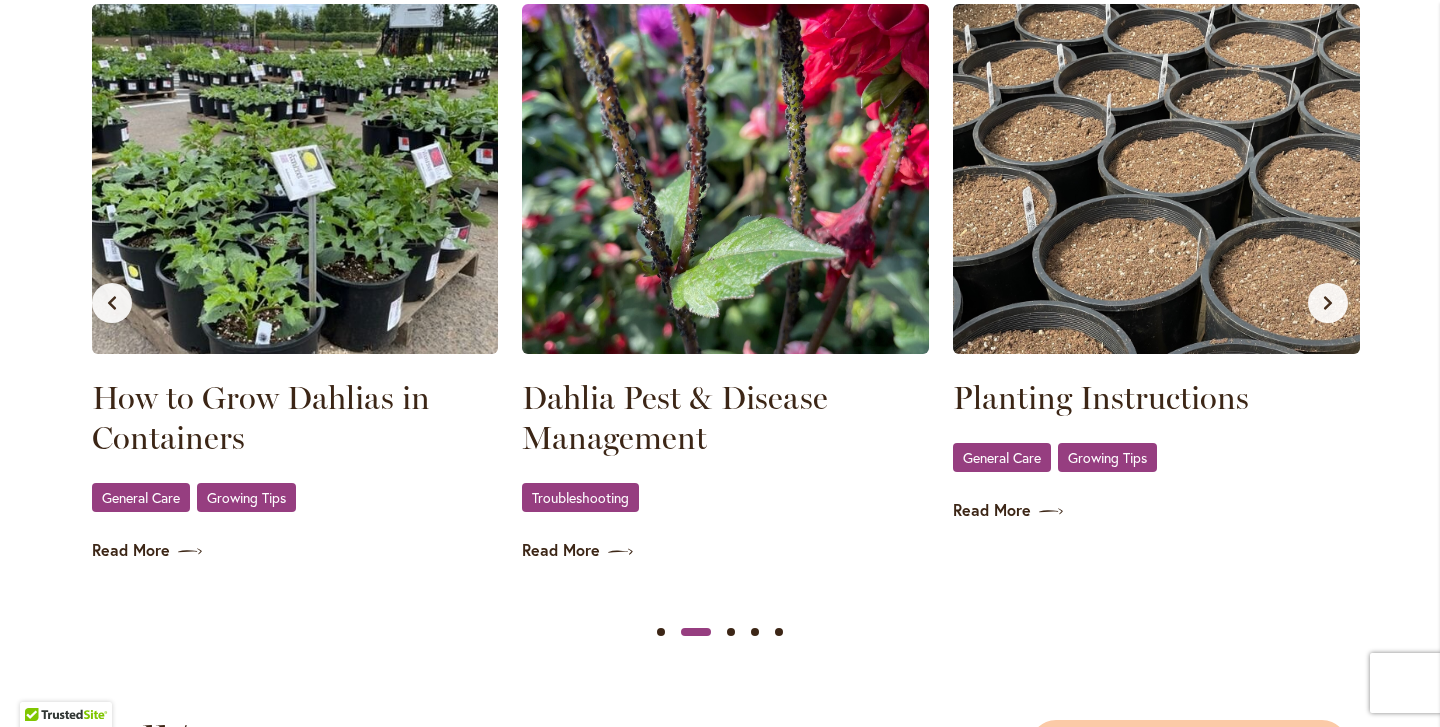 scroll, scrollTop: 0, scrollLeft: 430, axis: horizontal 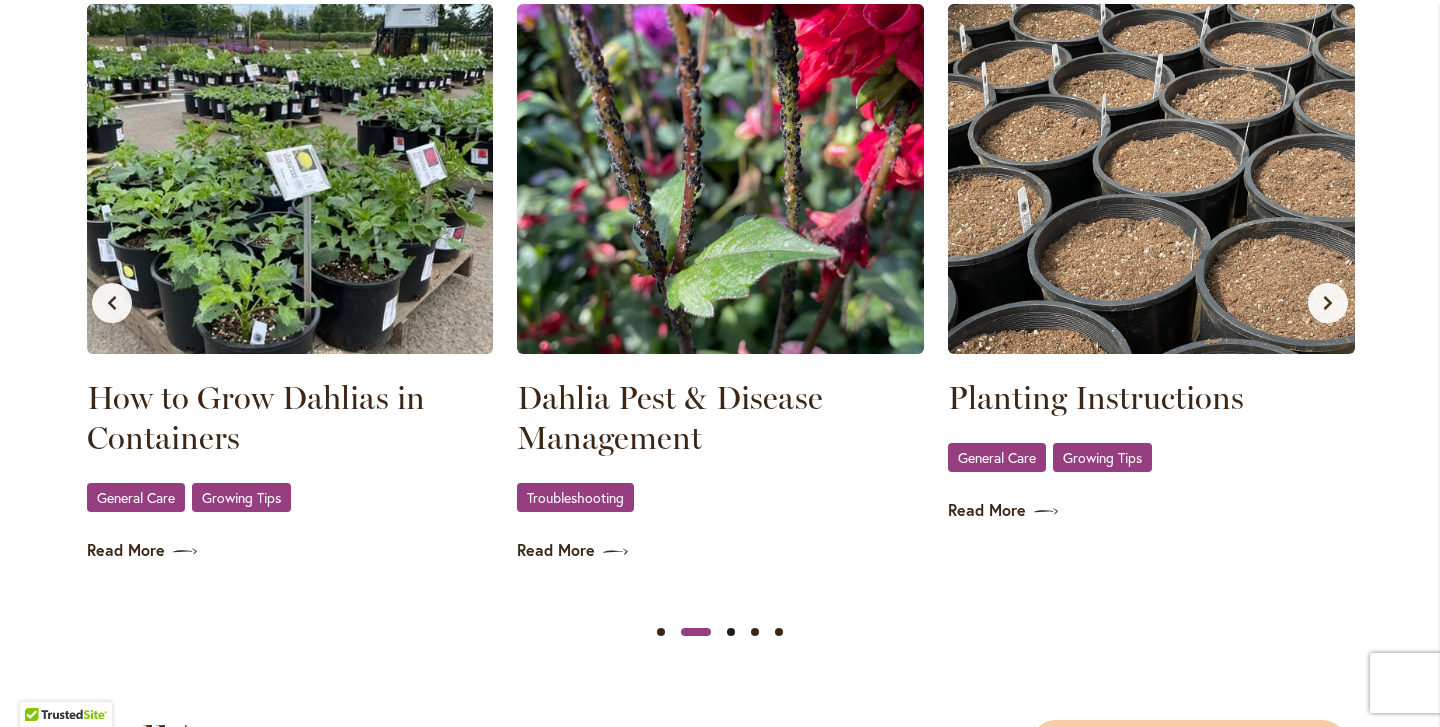 click at bounding box center (731, 632) 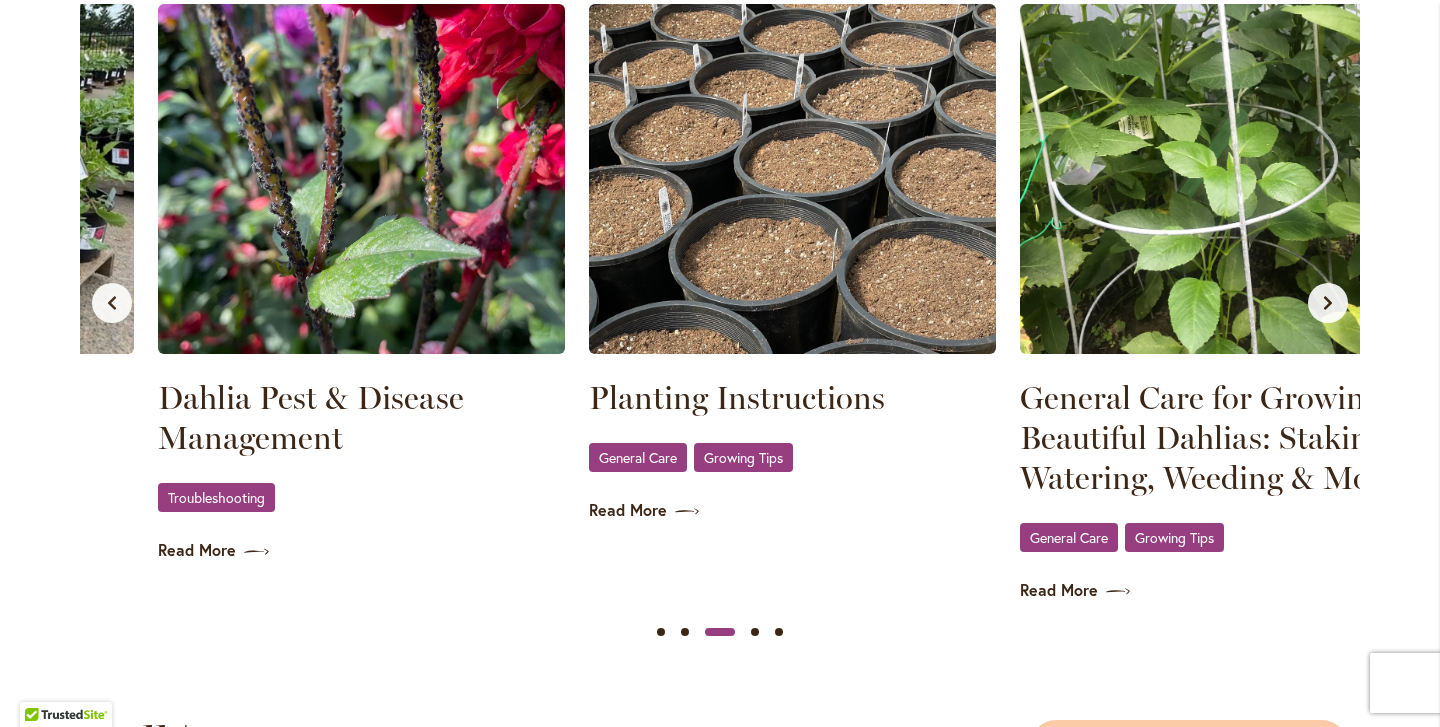 scroll, scrollTop: 0, scrollLeft: 861, axis: horizontal 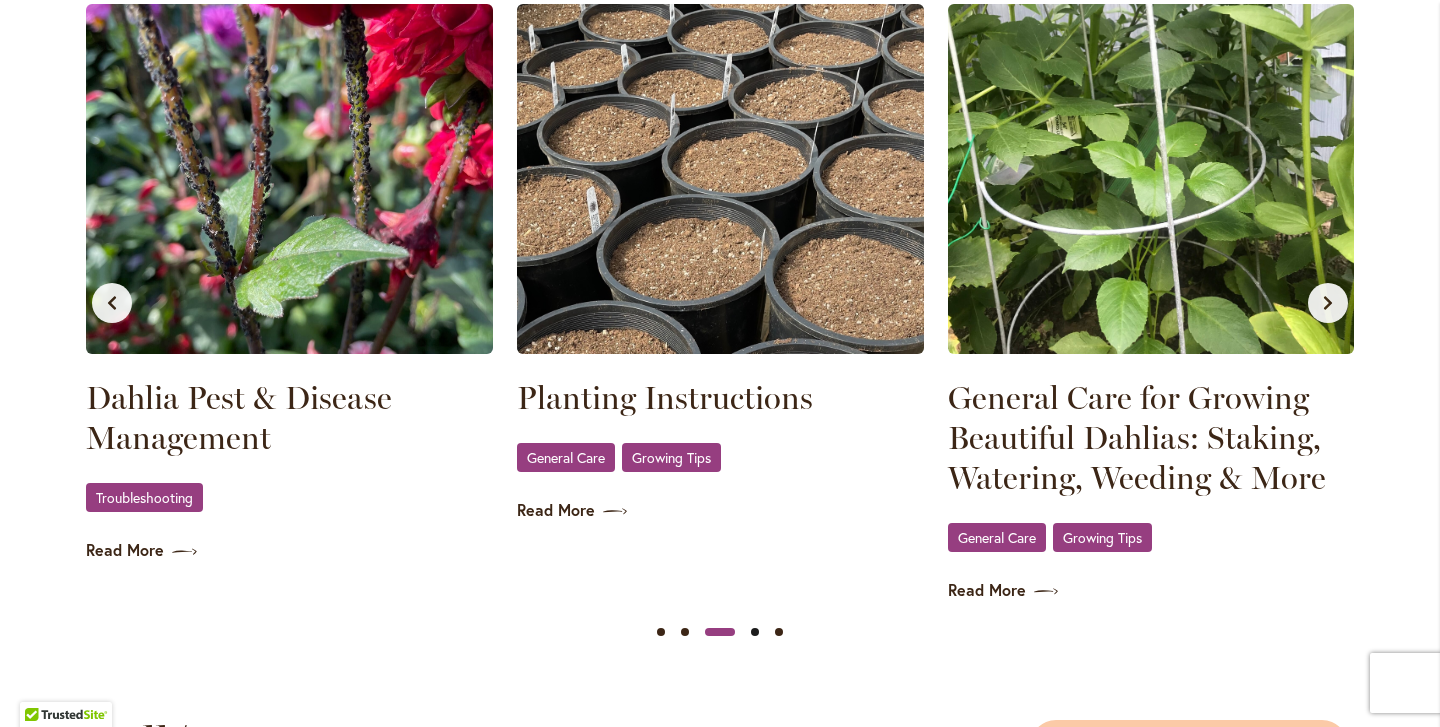 click at bounding box center [755, 632] 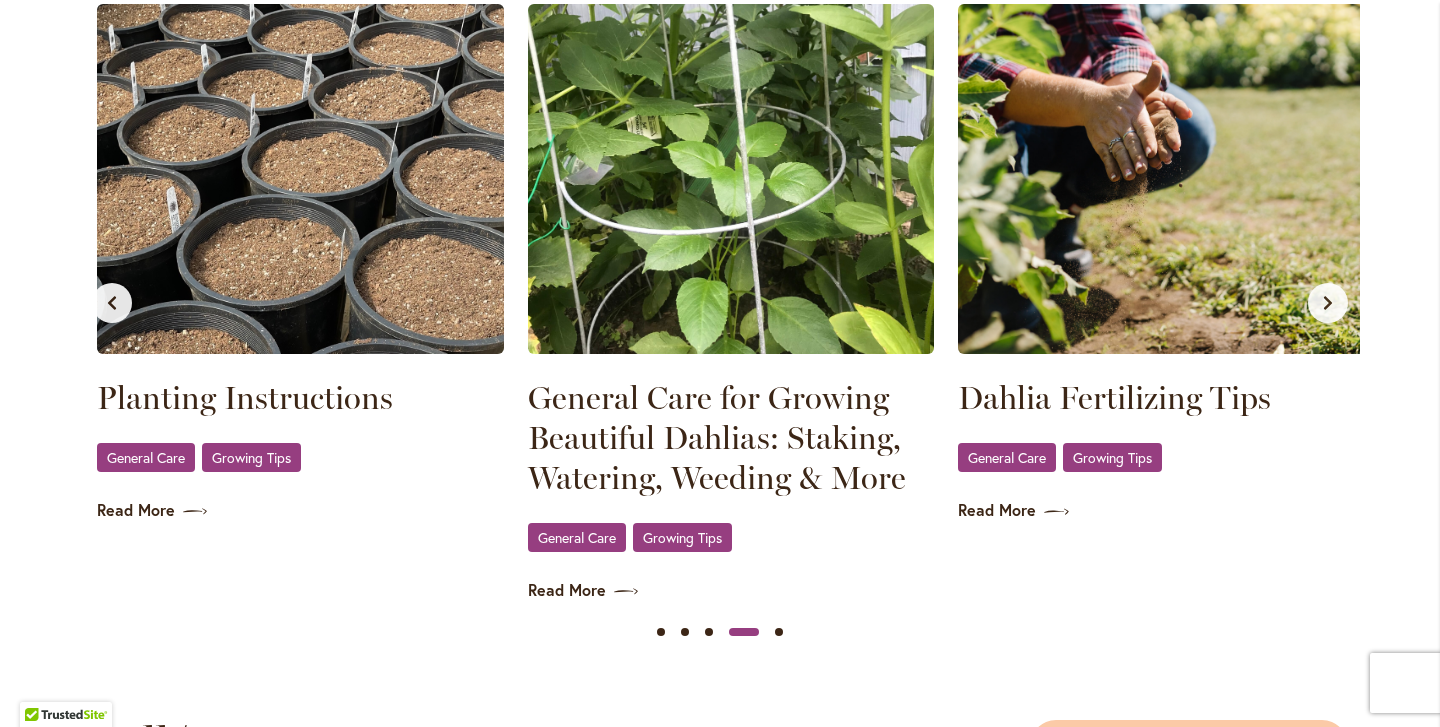 scroll, scrollTop: 0, scrollLeft: 1292, axis: horizontal 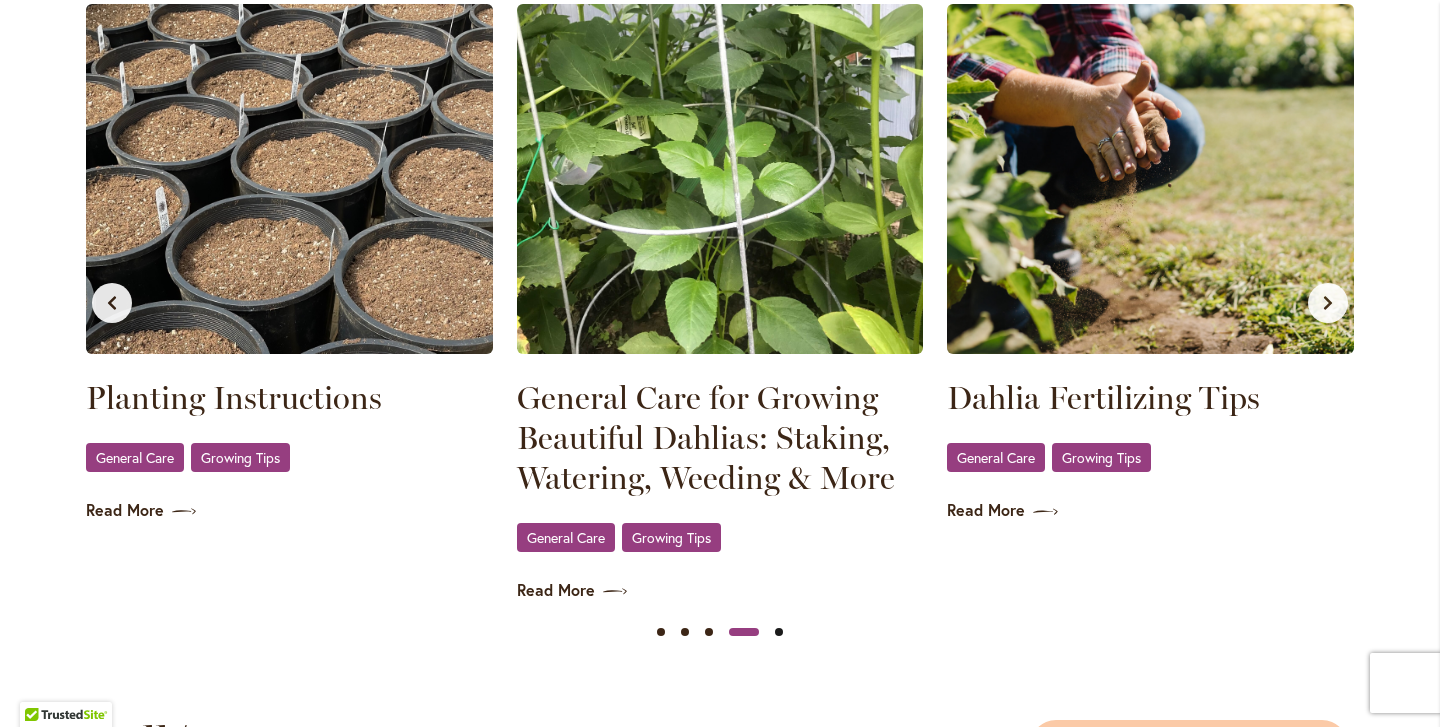 click at bounding box center (779, 632) 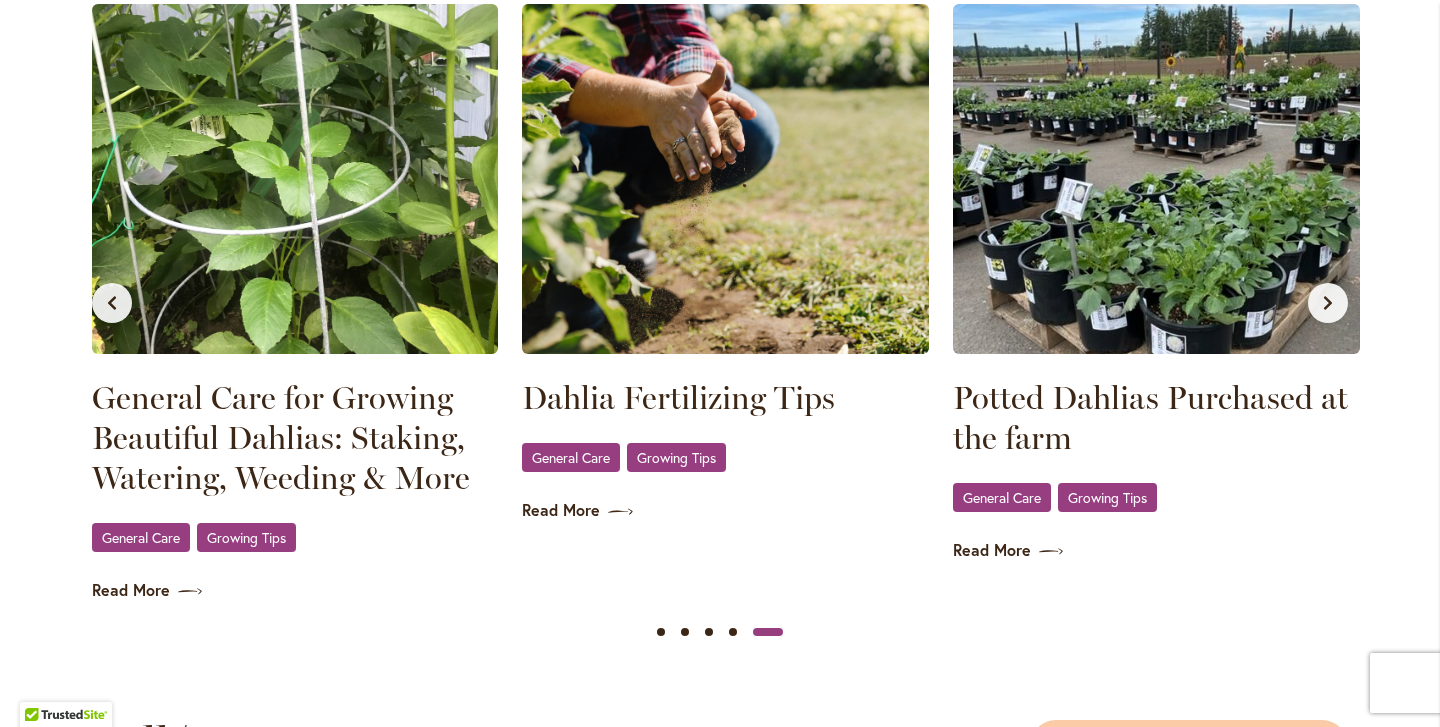 scroll, scrollTop: 0, scrollLeft: 1722, axis: horizontal 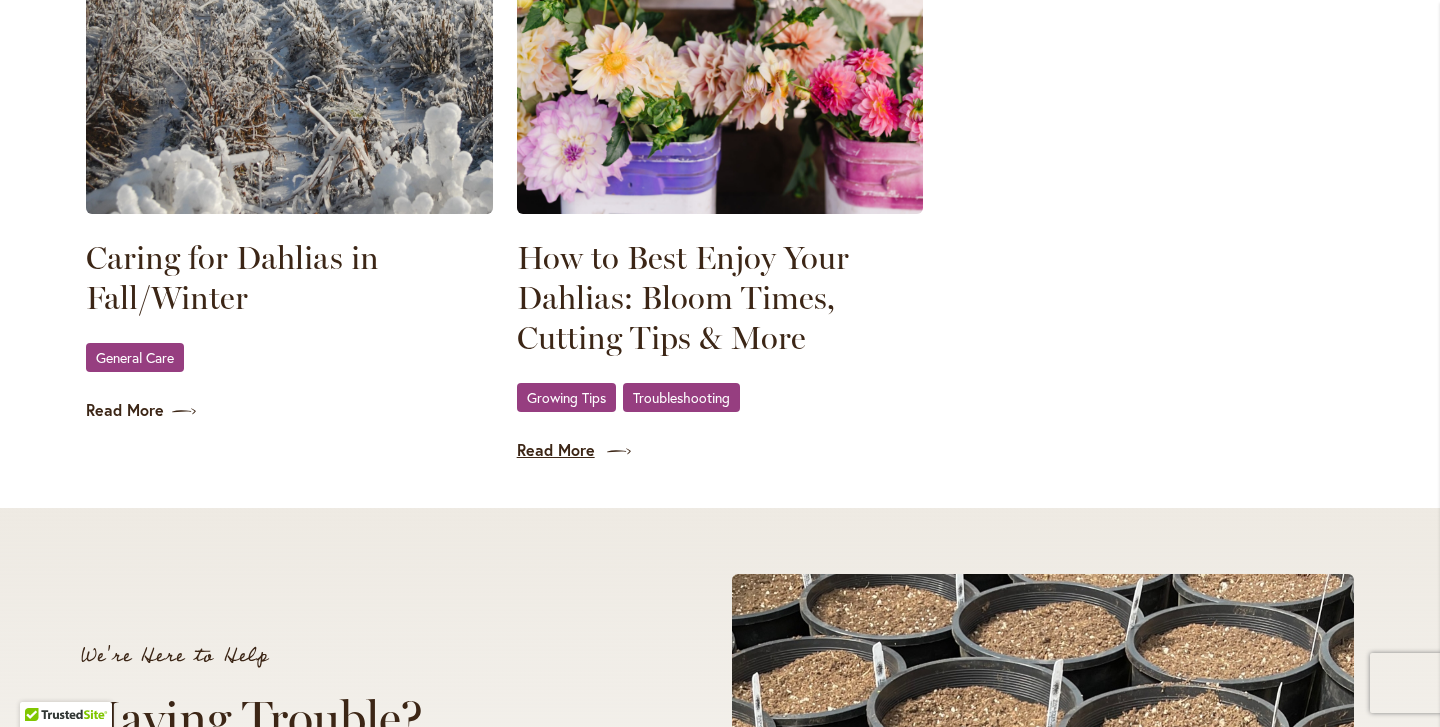 click at bounding box center [613, 452] 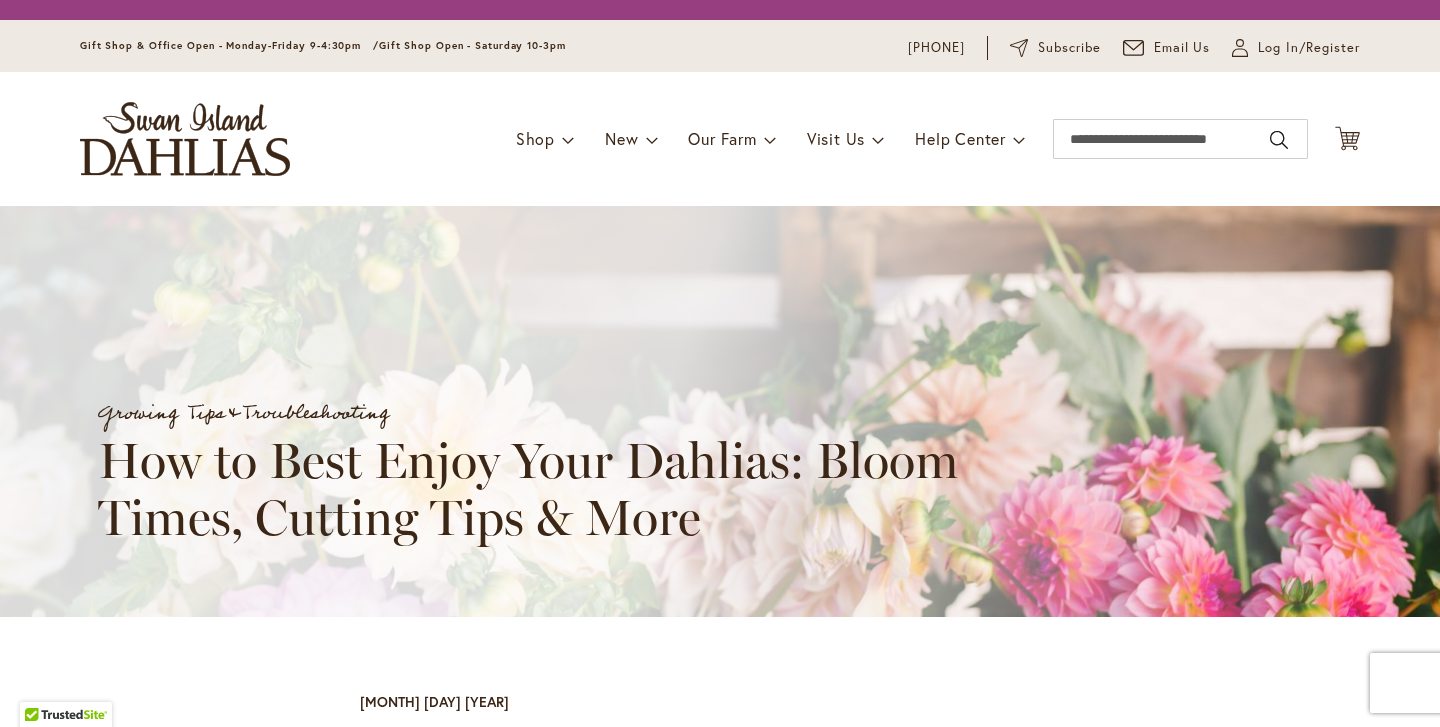 scroll, scrollTop: 0, scrollLeft: 0, axis: both 